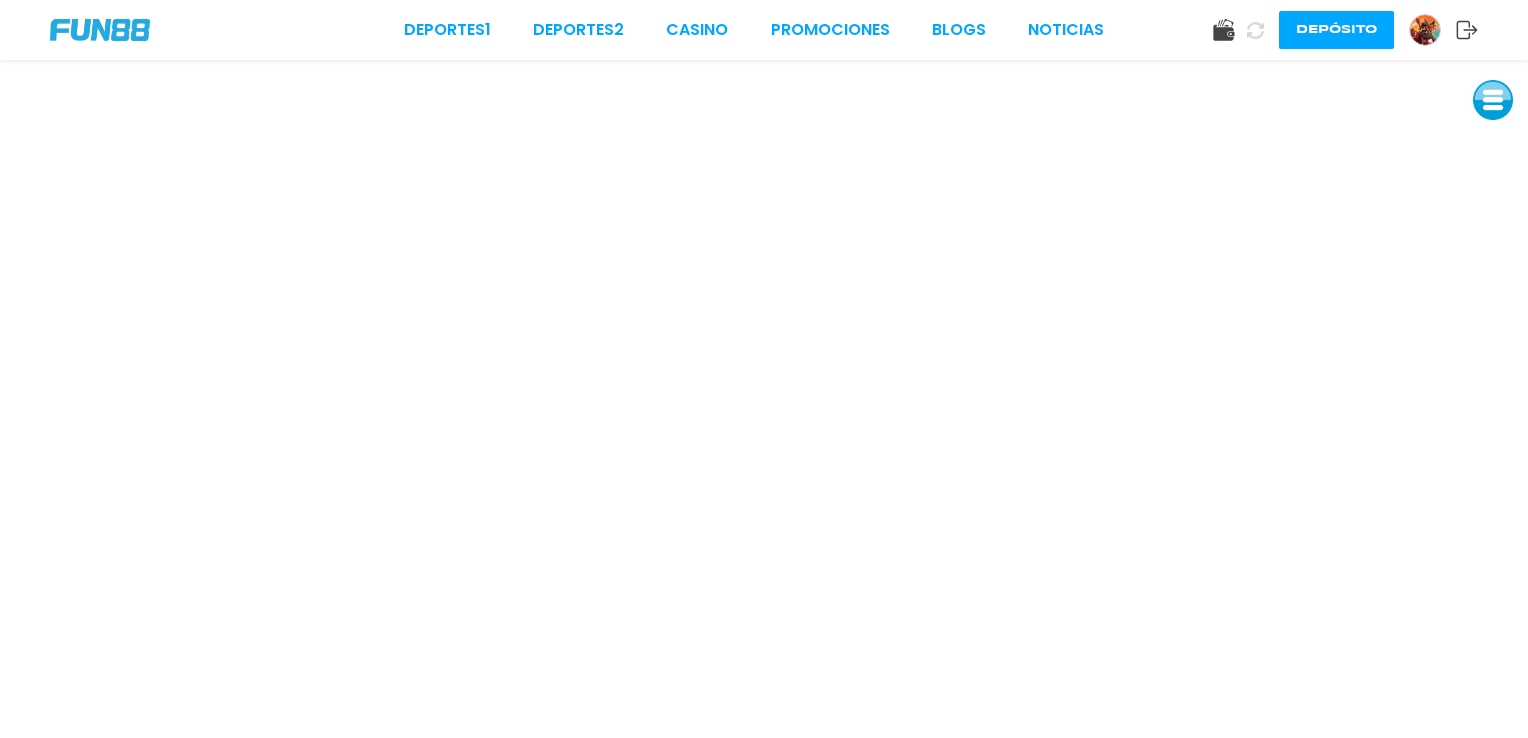 scroll, scrollTop: 0, scrollLeft: 0, axis: both 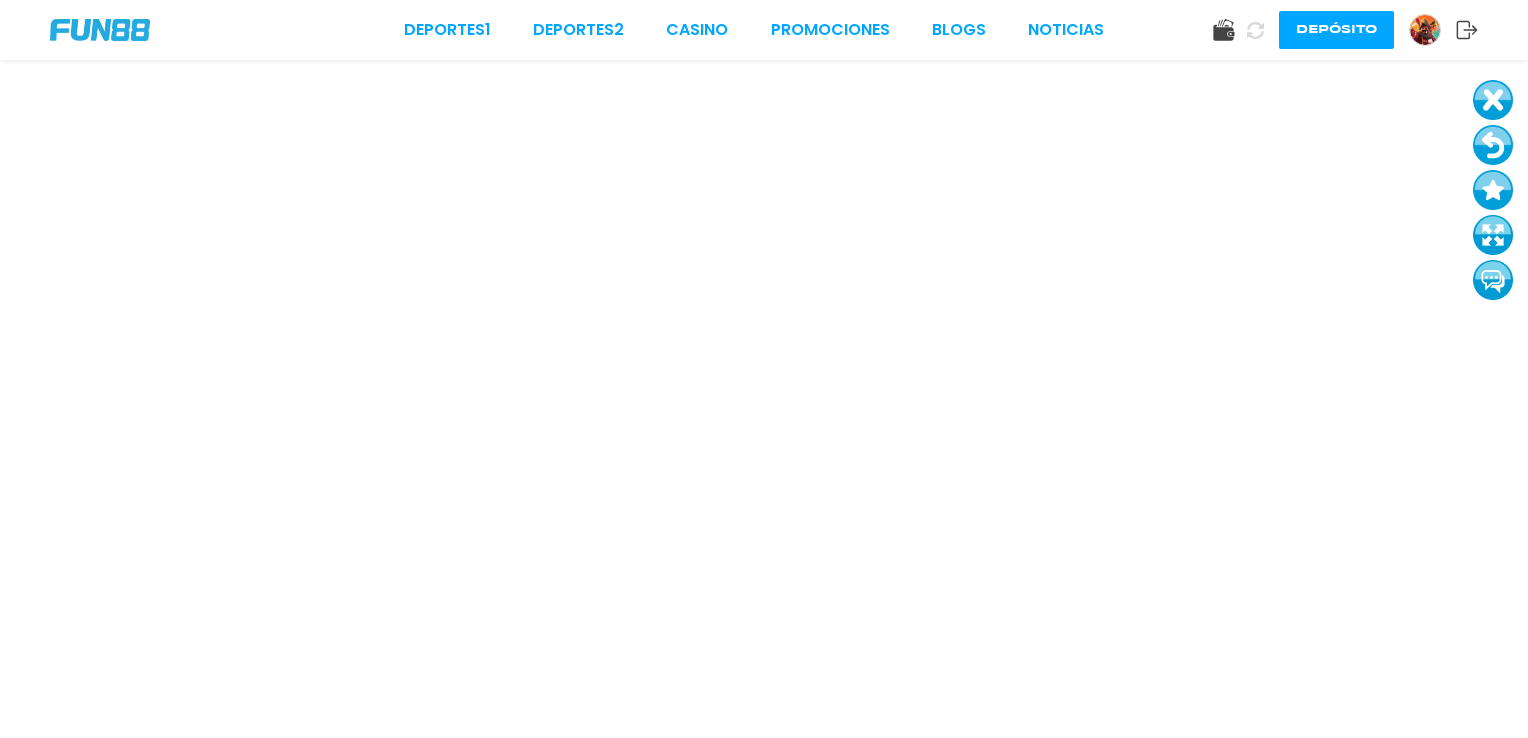 click at bounding box center (1493, 235) 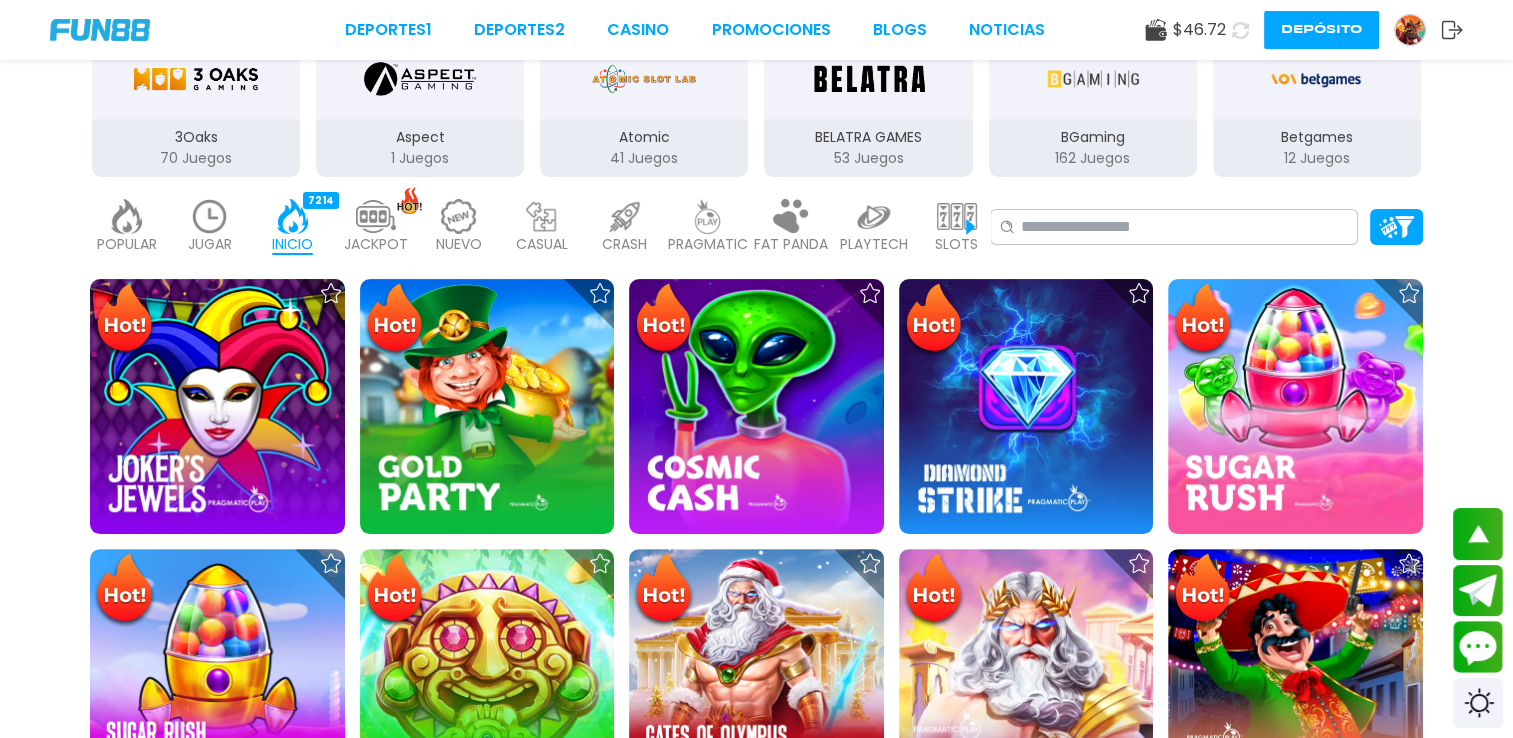 click at bounding box center [459, 216] 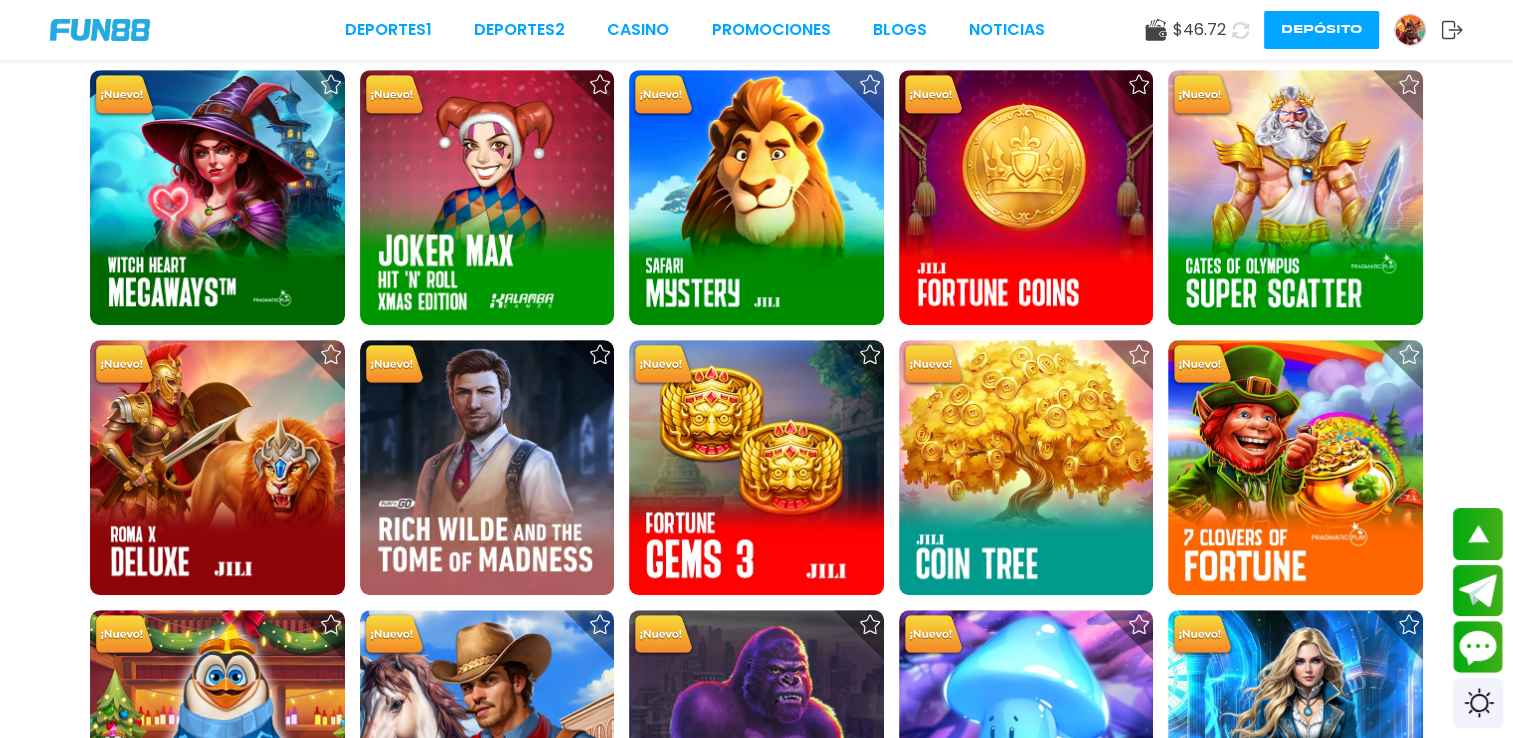 scroll, scrollTop: 1300, scrollLeft: 0, axis: vertical 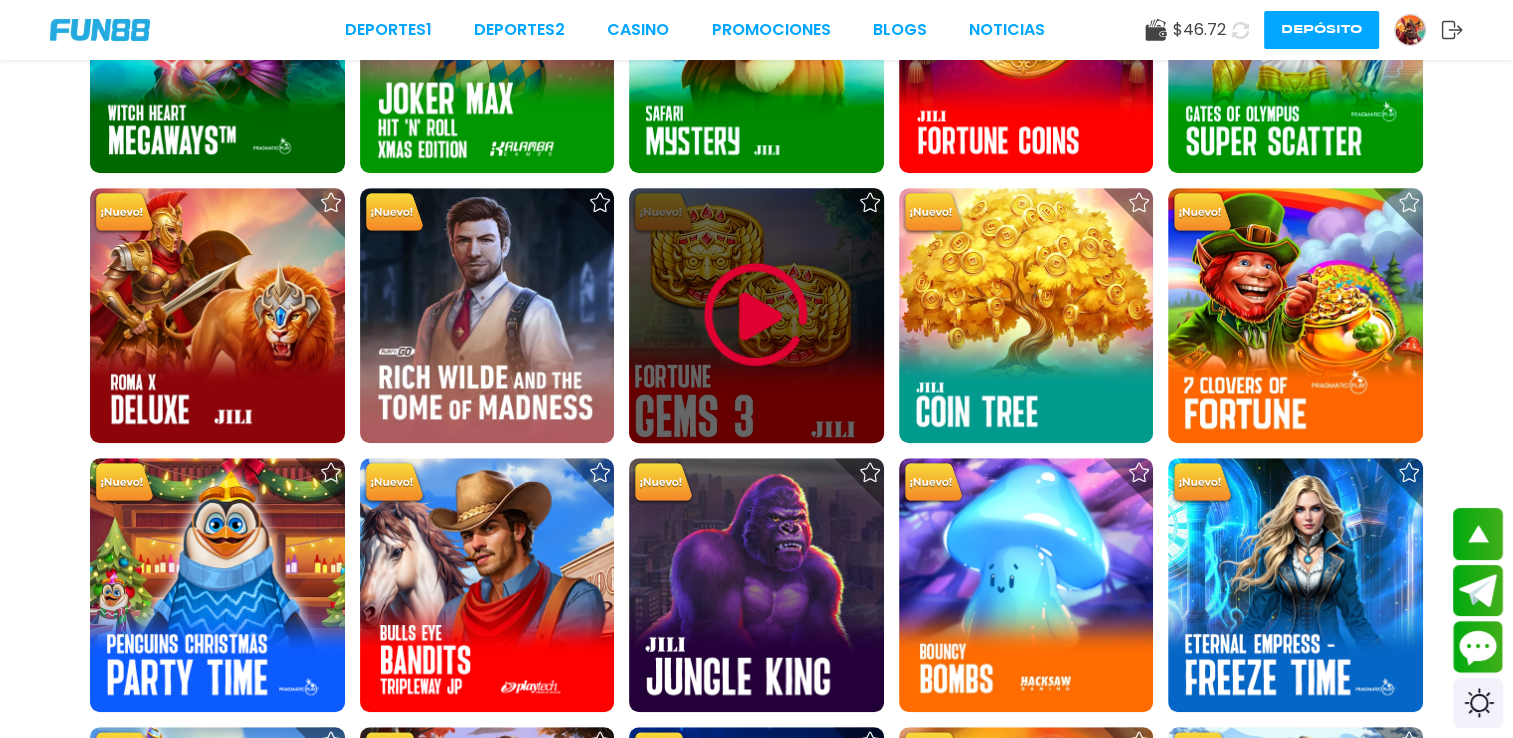 click at bounding box center [756, 315] 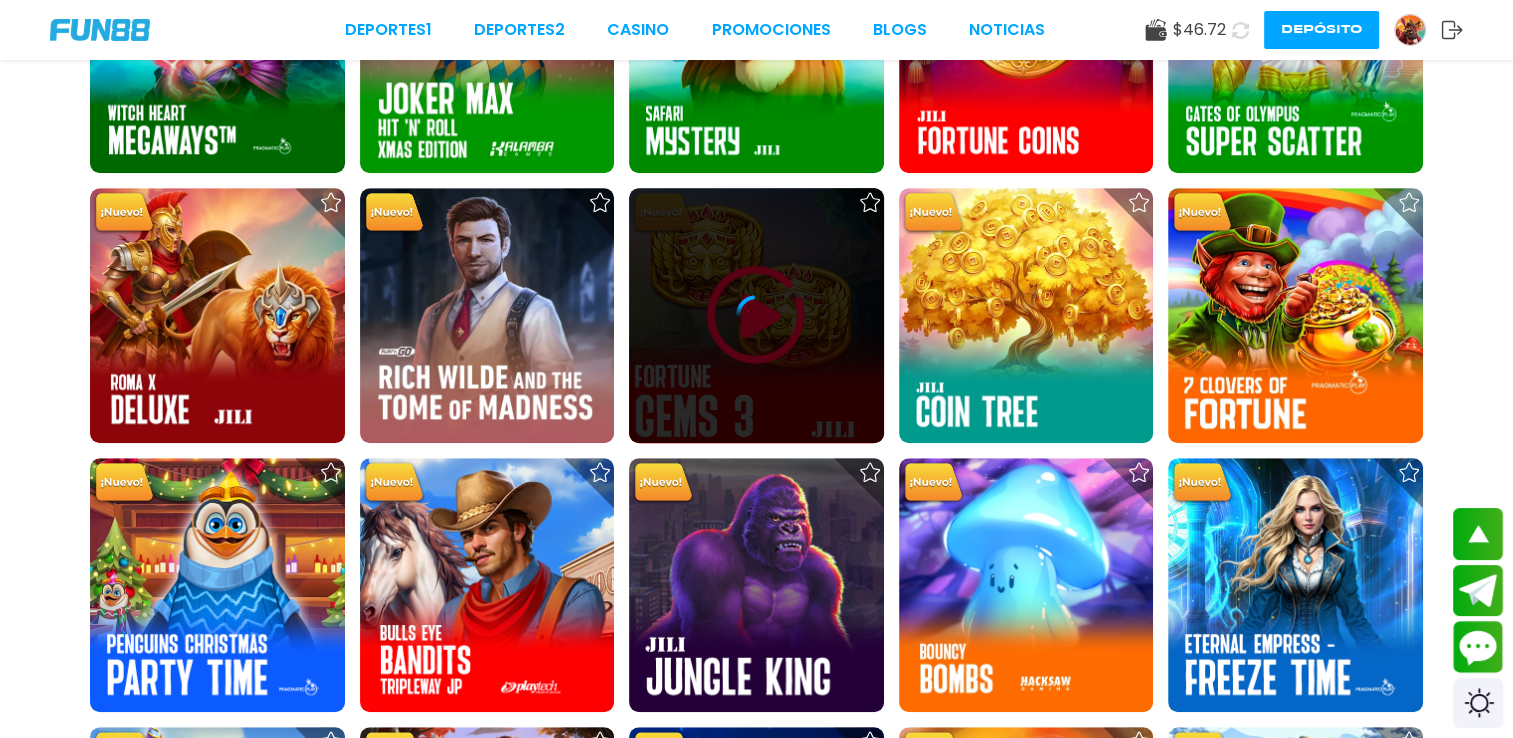 scroll, scrollTop: 0, scrollLeft: 0, axis: both 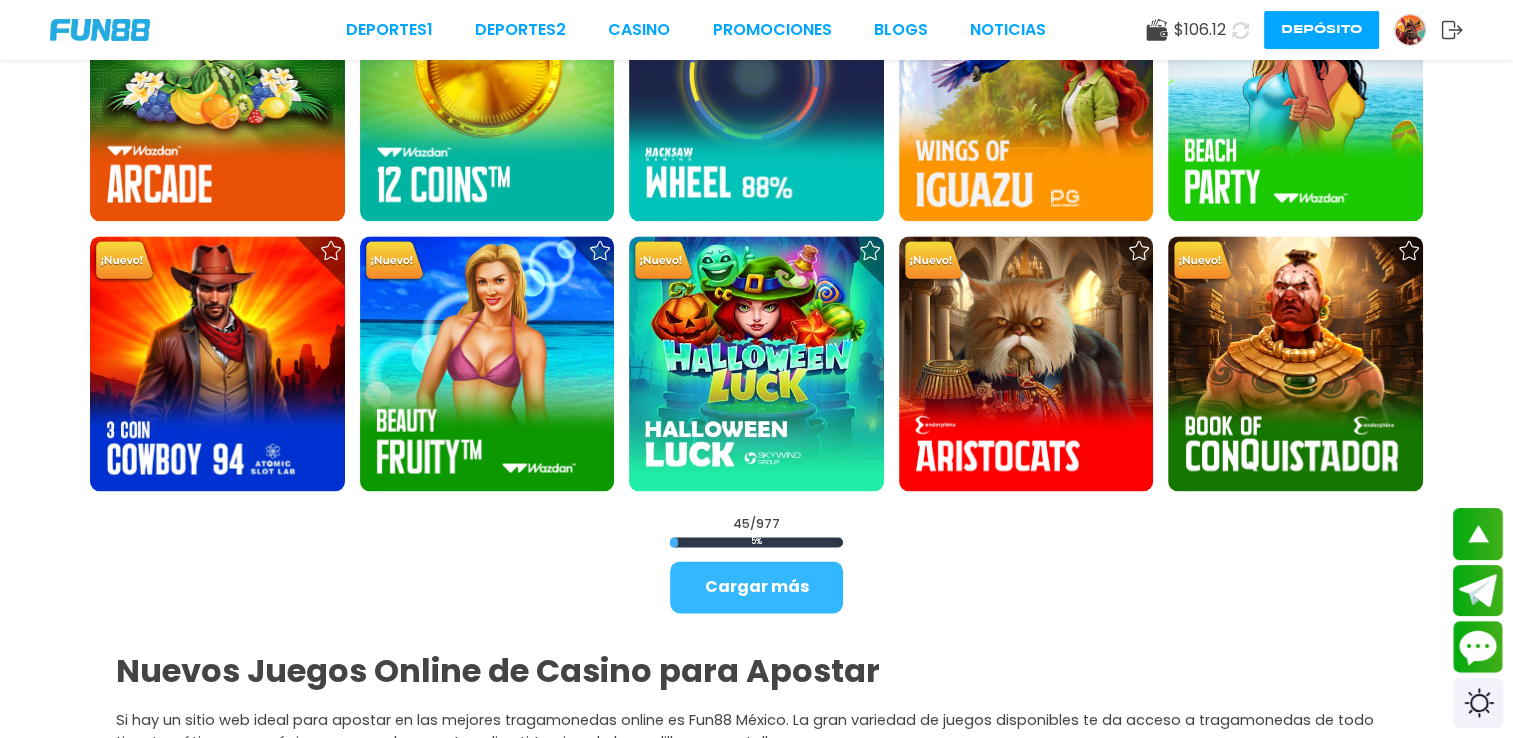 click on "Cargar más" at bounding box center [756, 587] 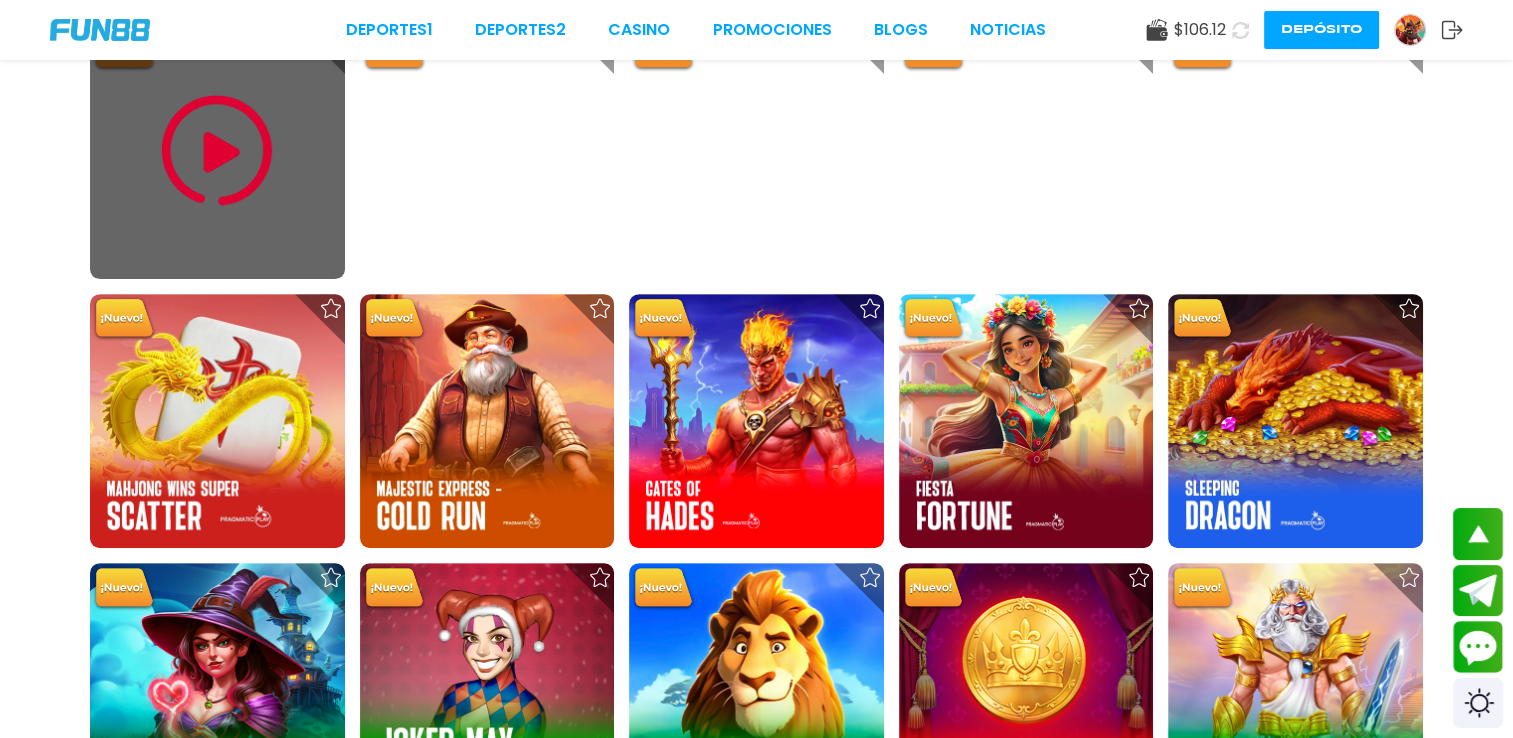 scroll, scrollTop: 400, scrollLeft: 0, axis: vertical 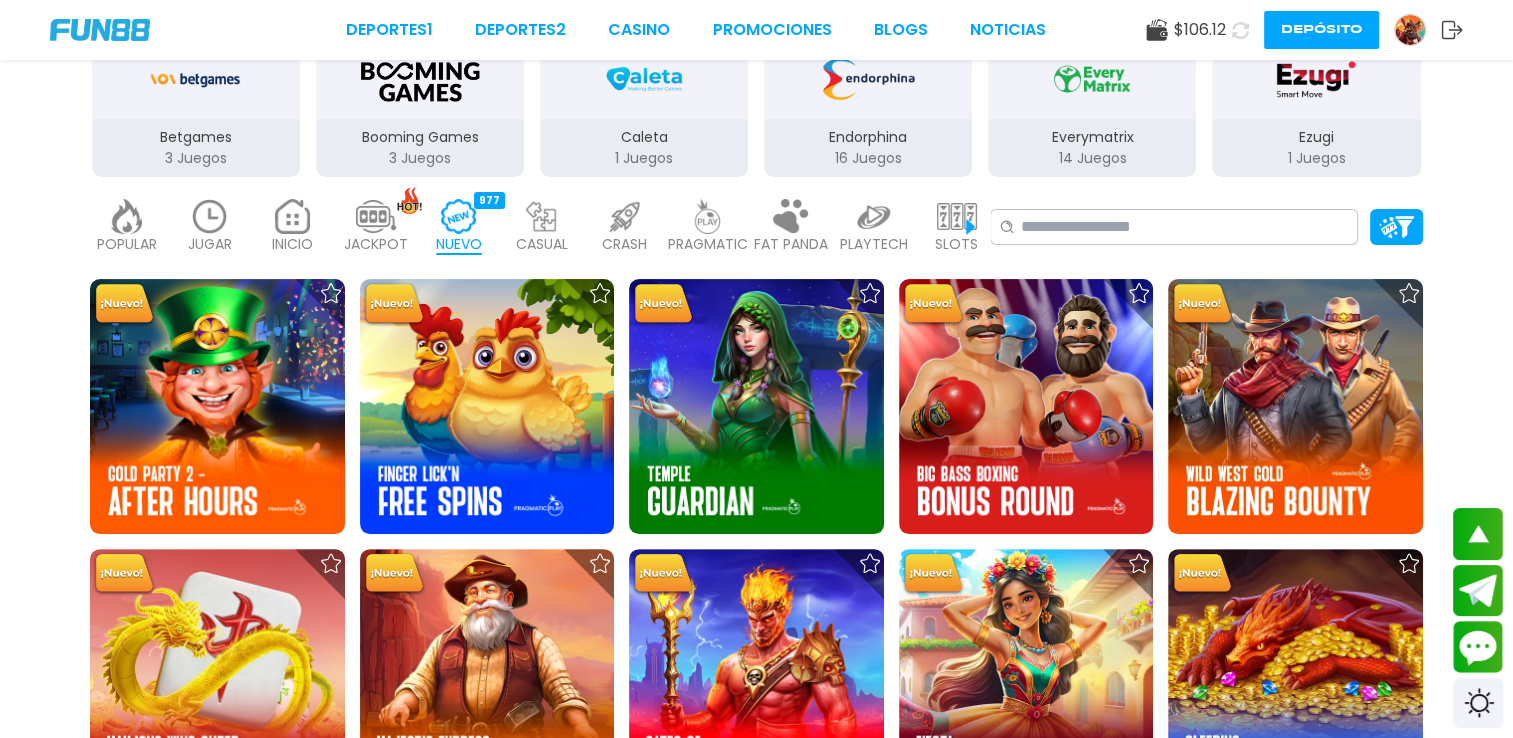 click at bounding box center [376, 216] 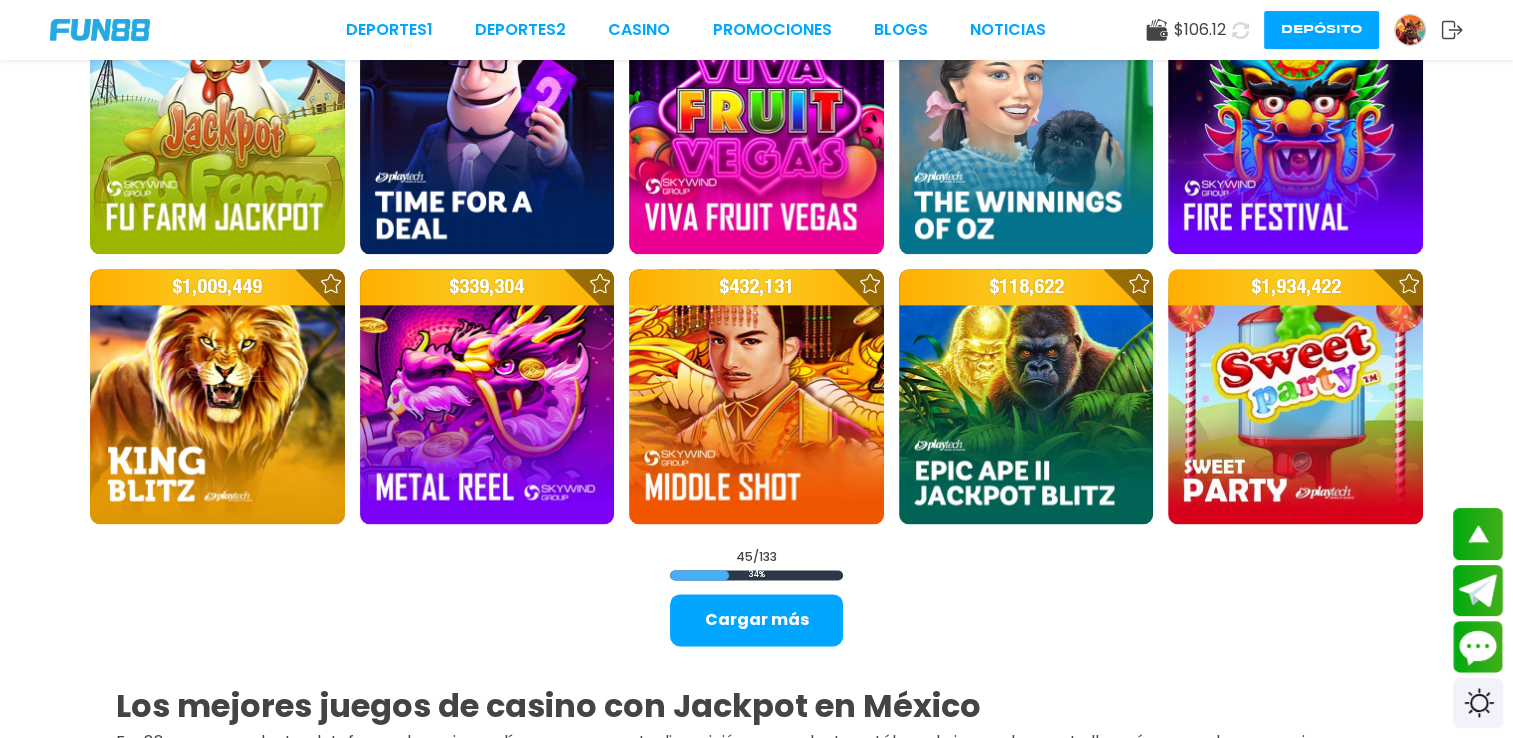scroll, scrollTop: 2600, scrollLeft: 0, axis: vertical 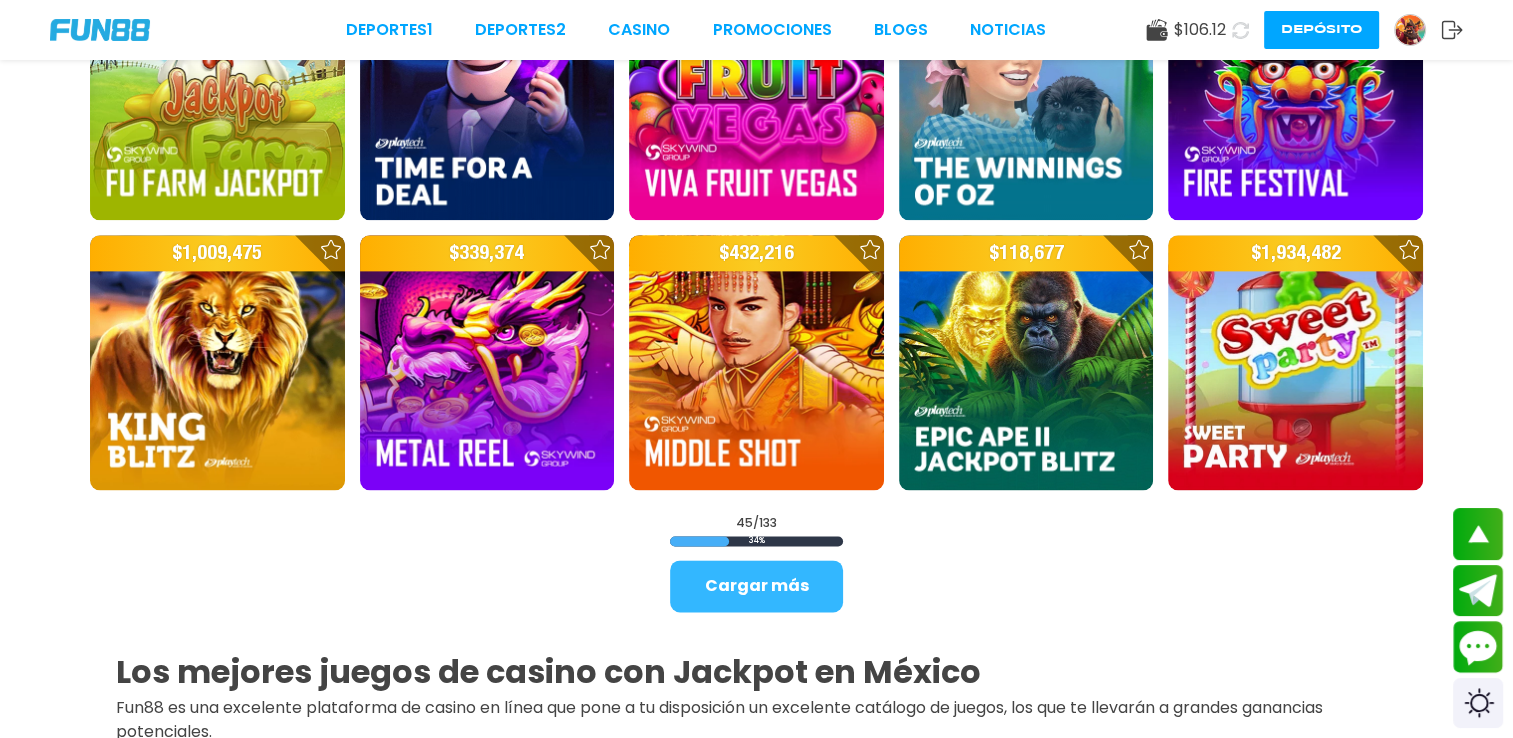 click on "Cargar más" at bounding box center [756, 586] 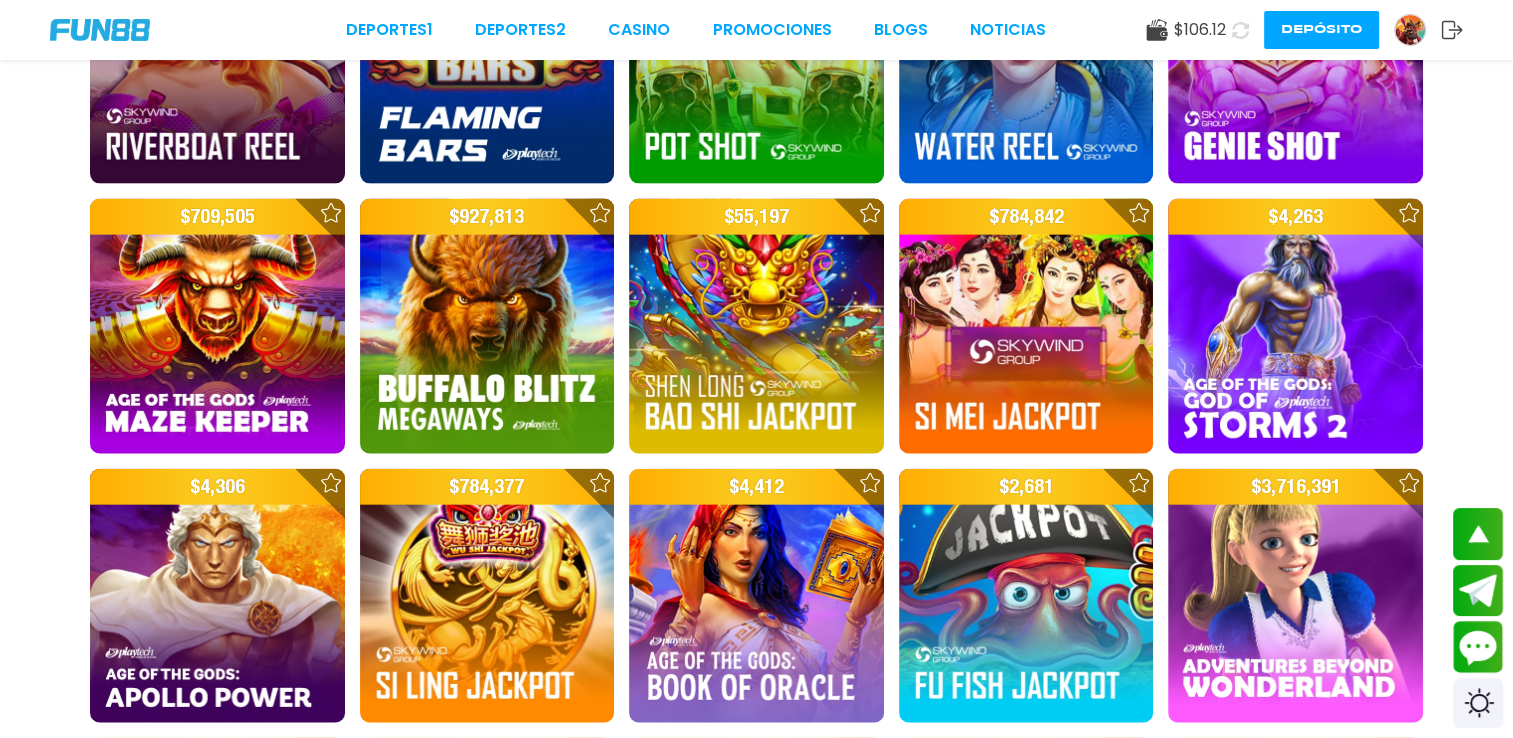 scroll, scrollTop: 4600, scrollLeft: 0, axis: vertical 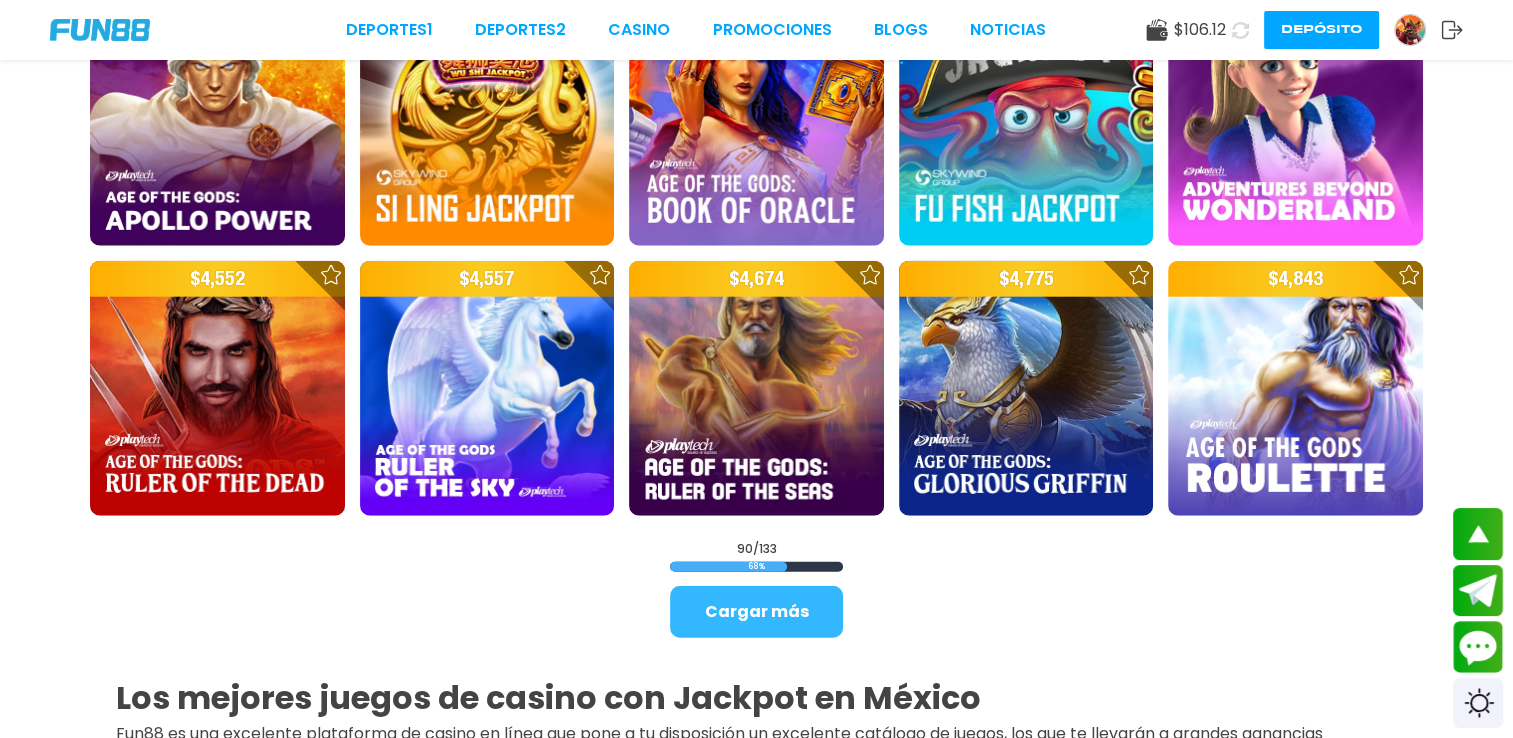 click on "Cargar más" at bounding box center [756, 612] 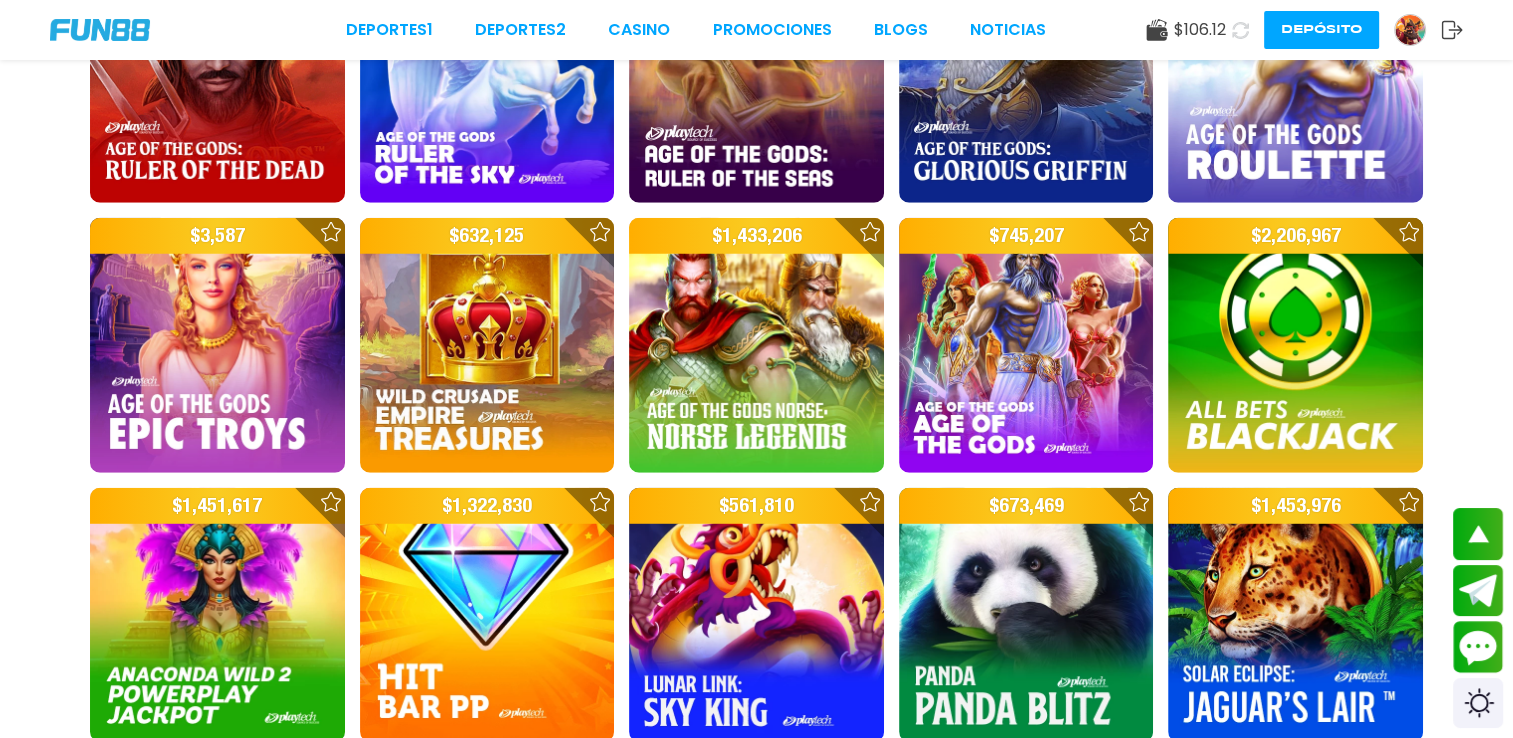 scroll, scrollTop: 5400, scrollLeft: 0, axis: vertical 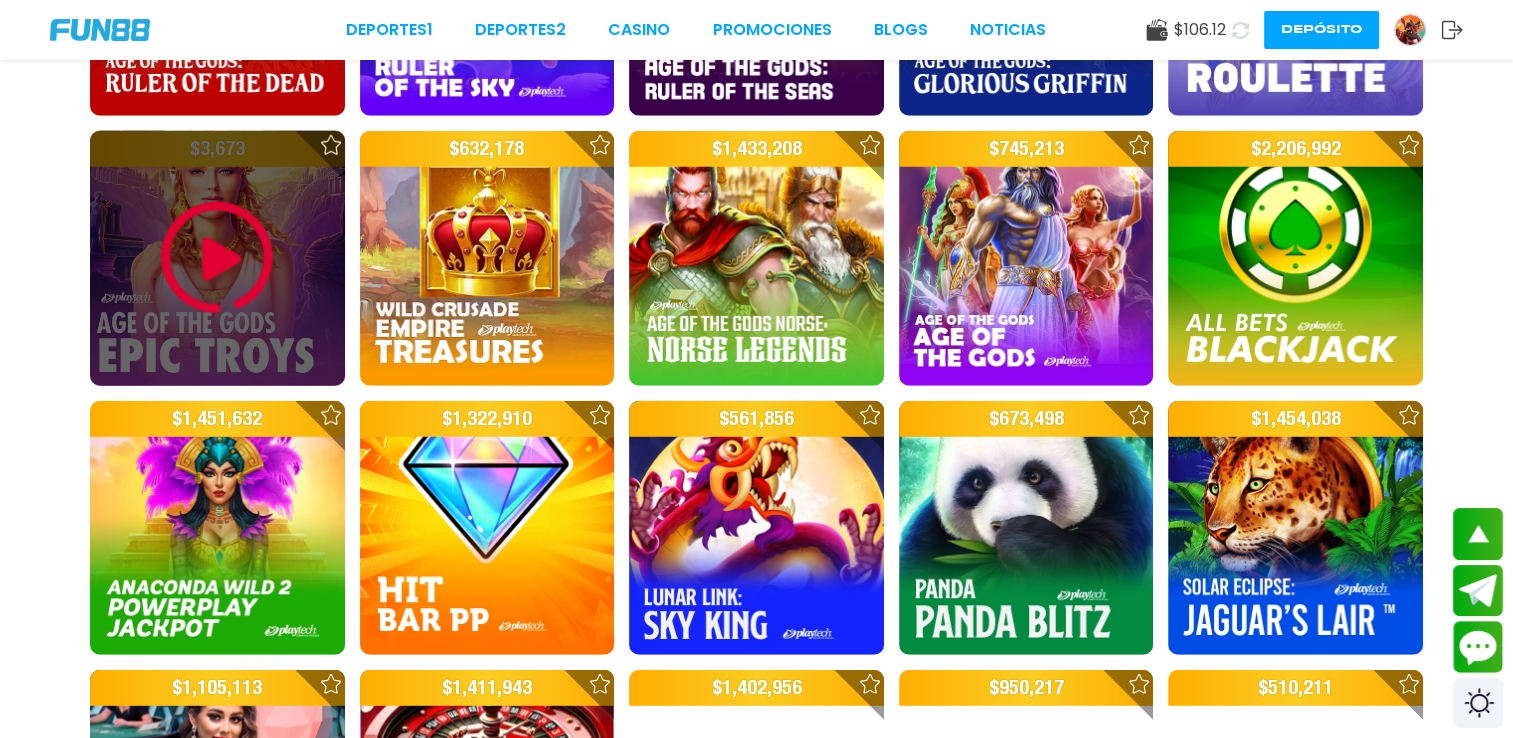 click at bounding box center (217, 258) 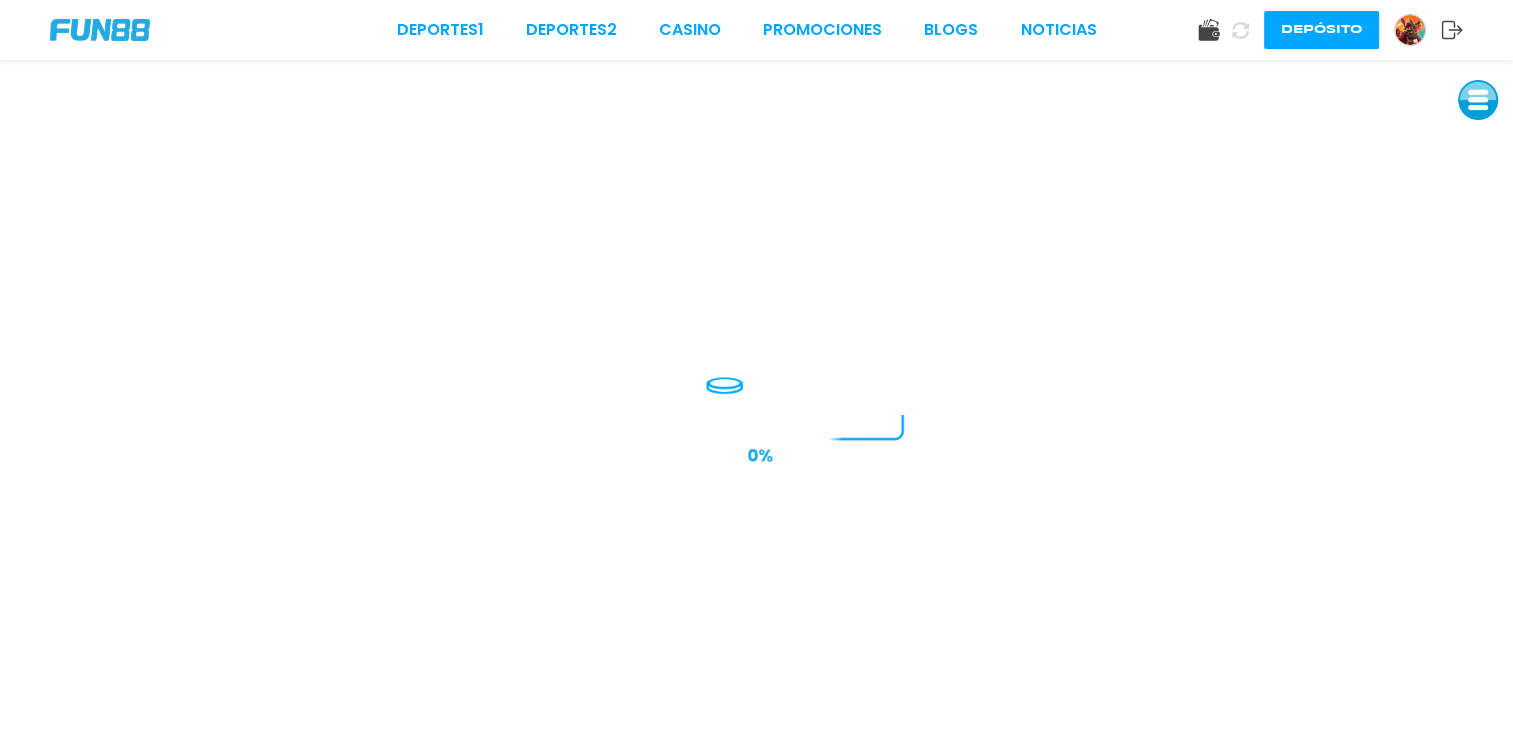 scroll, scrollTop: 0, scrollLeft: 0, axis: both 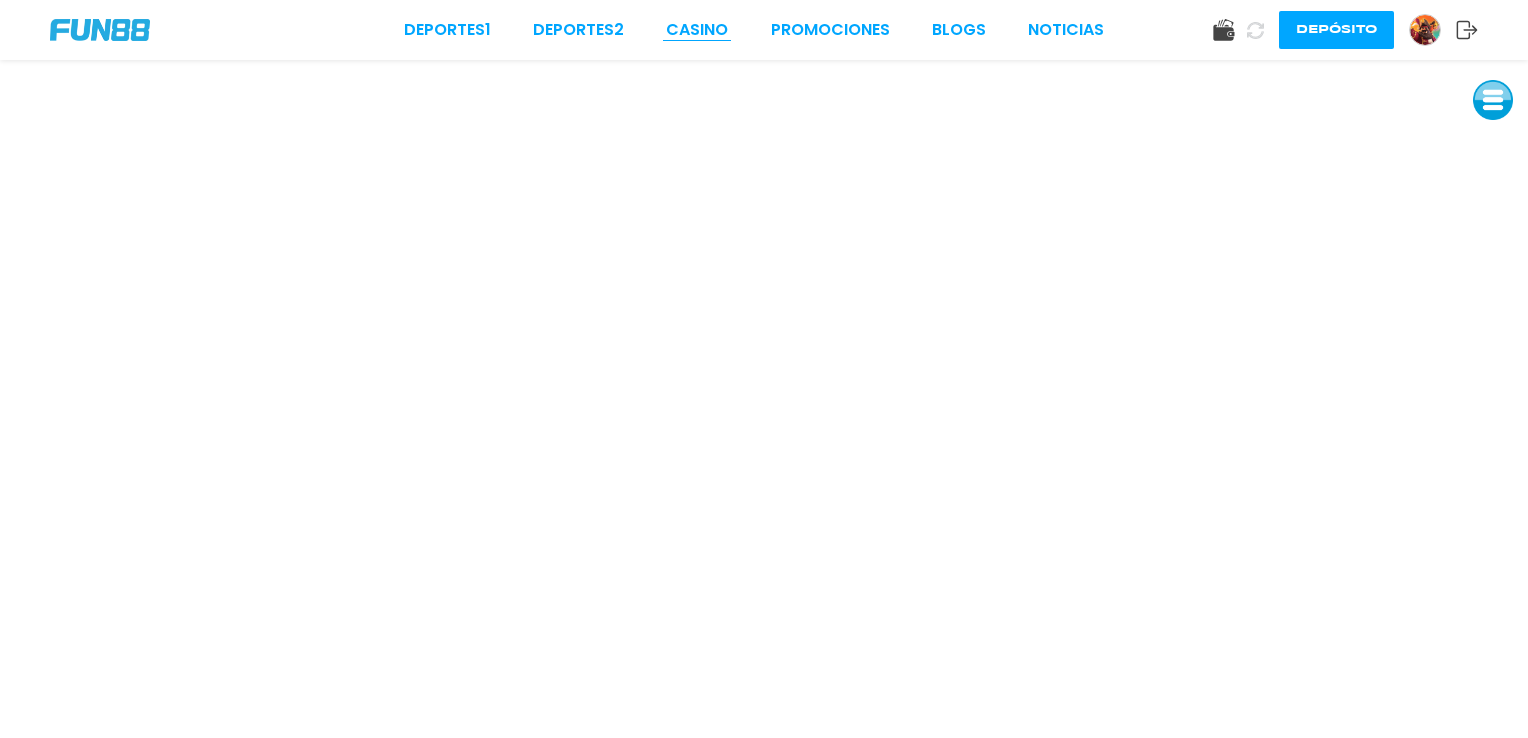 drag, startPoint x: 712, startPoint y: 30, endPoint x: 723, endPoint y: 34, distance: 11.7046995 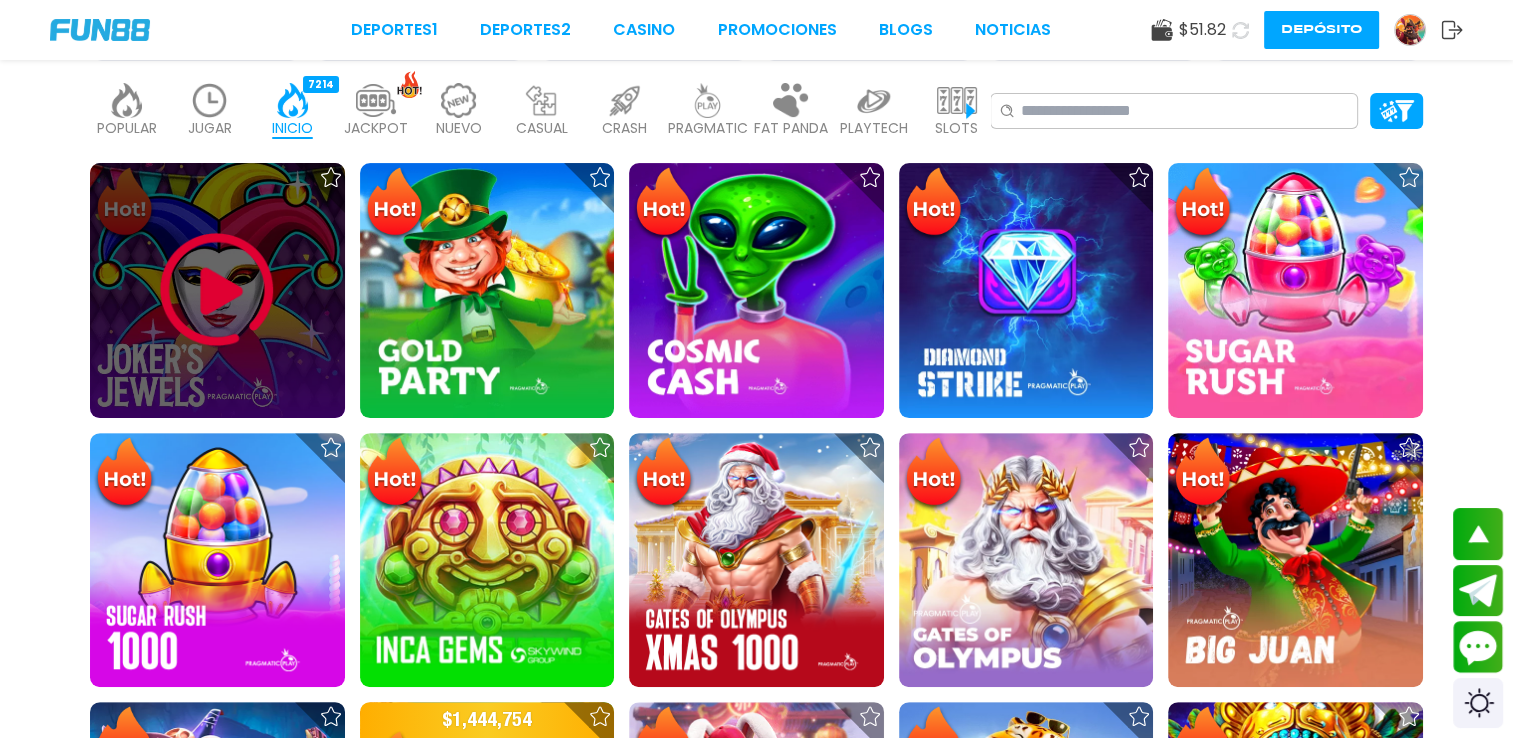 scroll, scrollTop: 333, scrollLeft: 0, axis: vertical 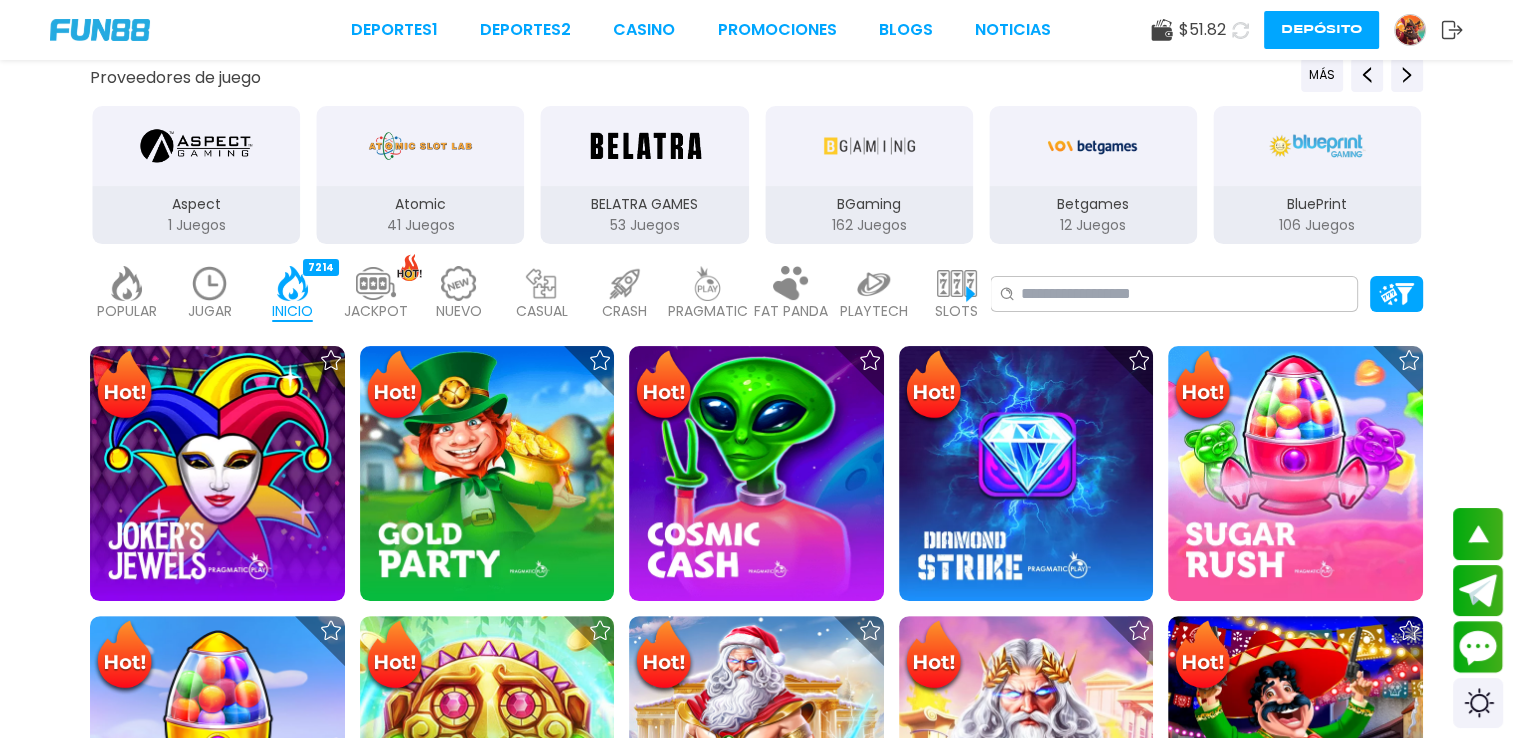 click at bounding box center (210, 283) 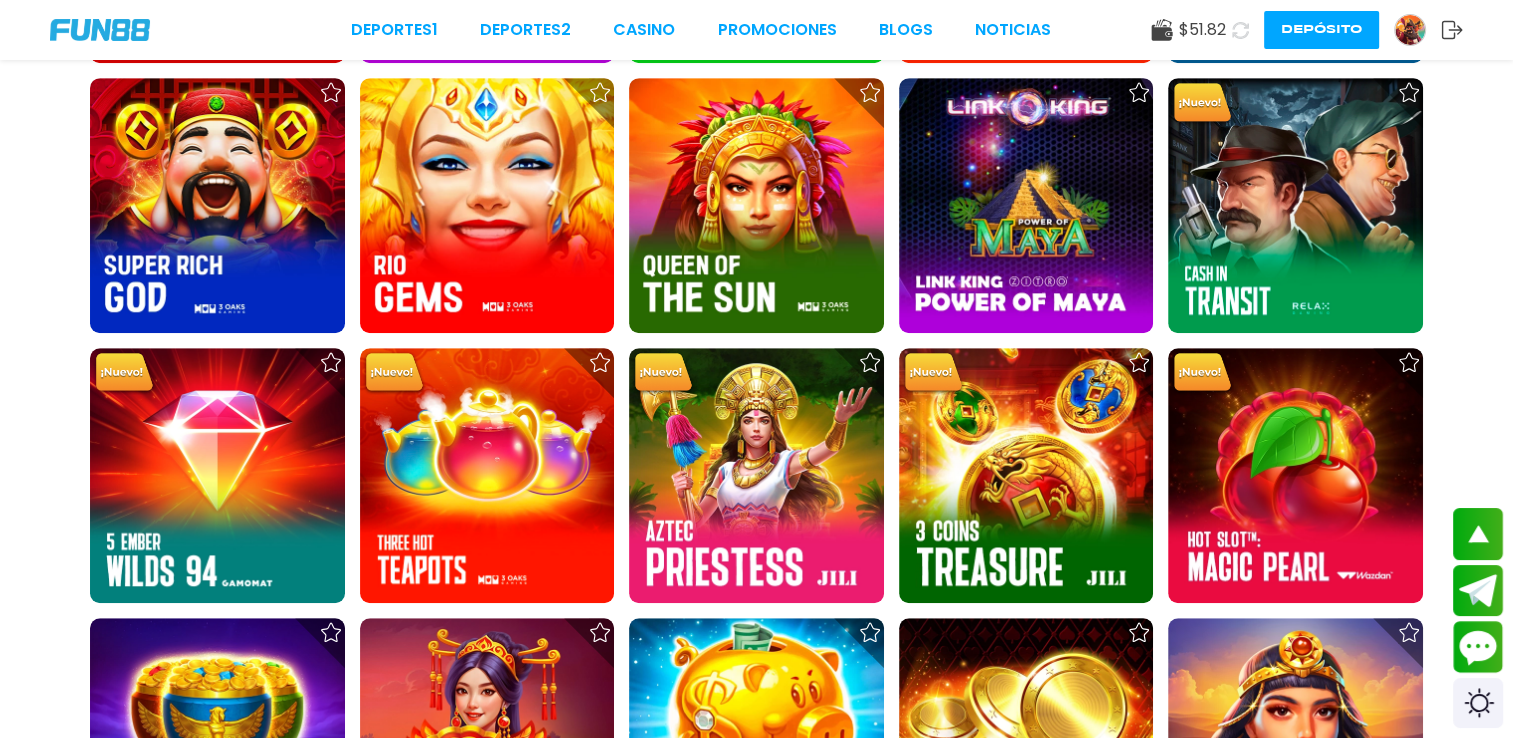 scroll, scrollTop: 1033, scrollLeft: 0, axis: vertical 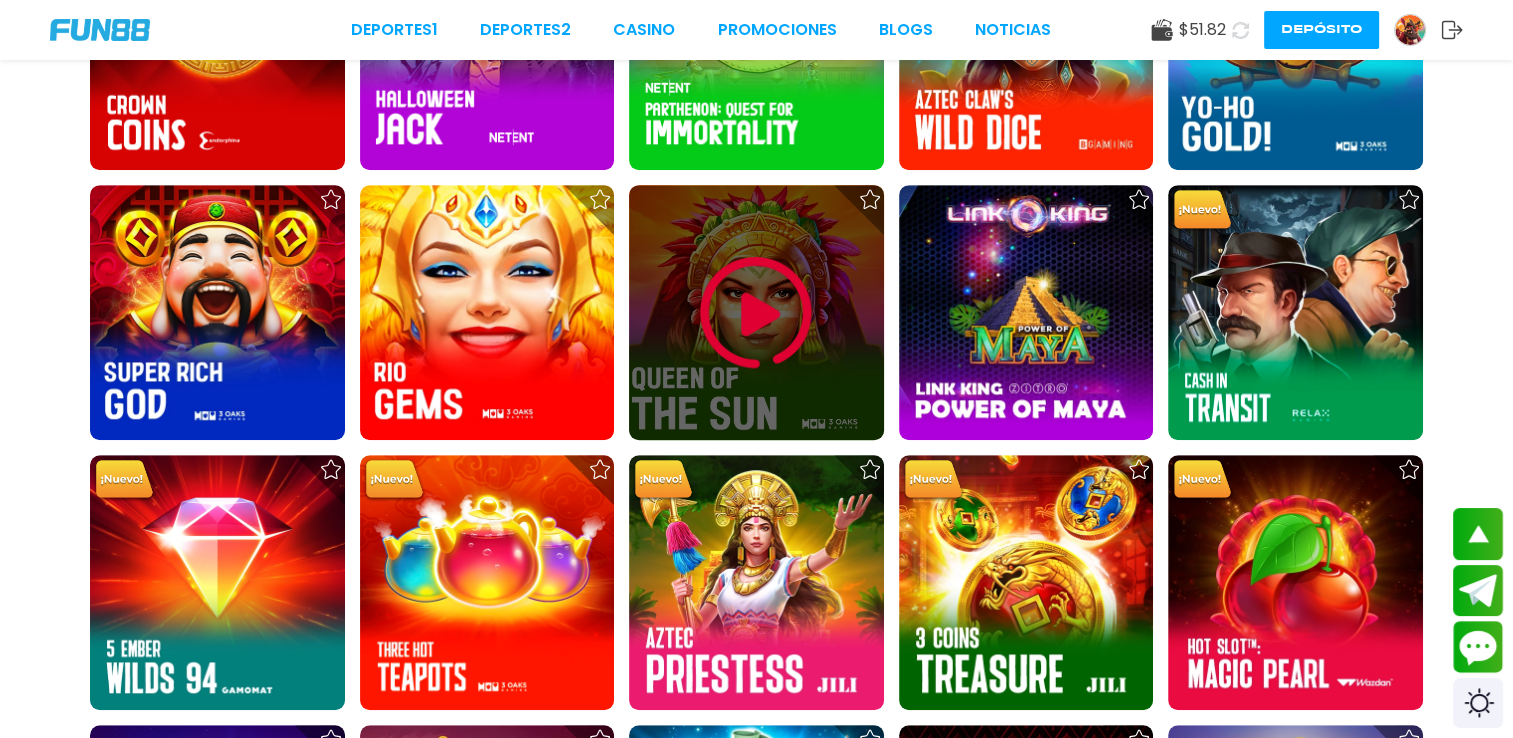 click at bounding box center [756, 313] 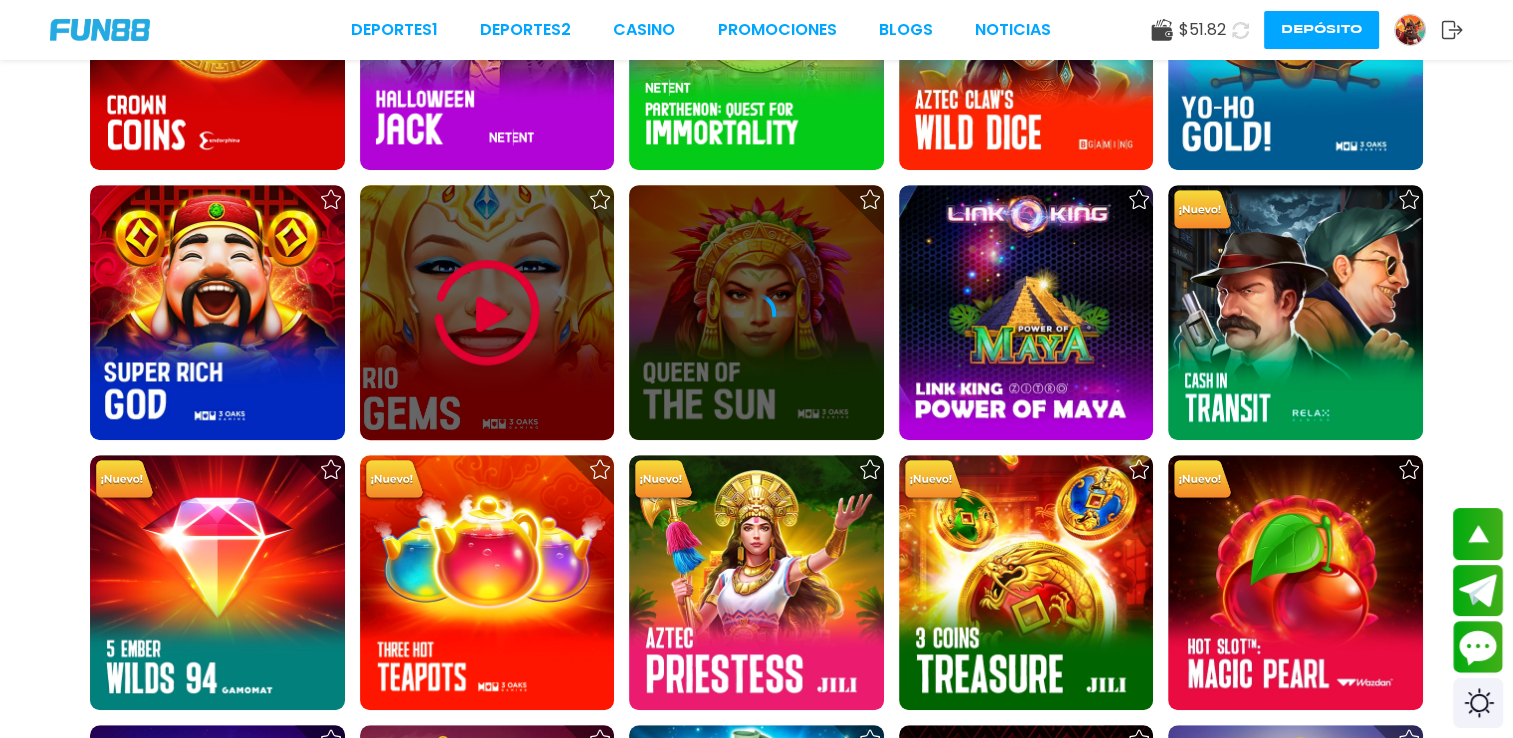 scroll, scrollTop: 0, scrollLeft: 0, axis: both 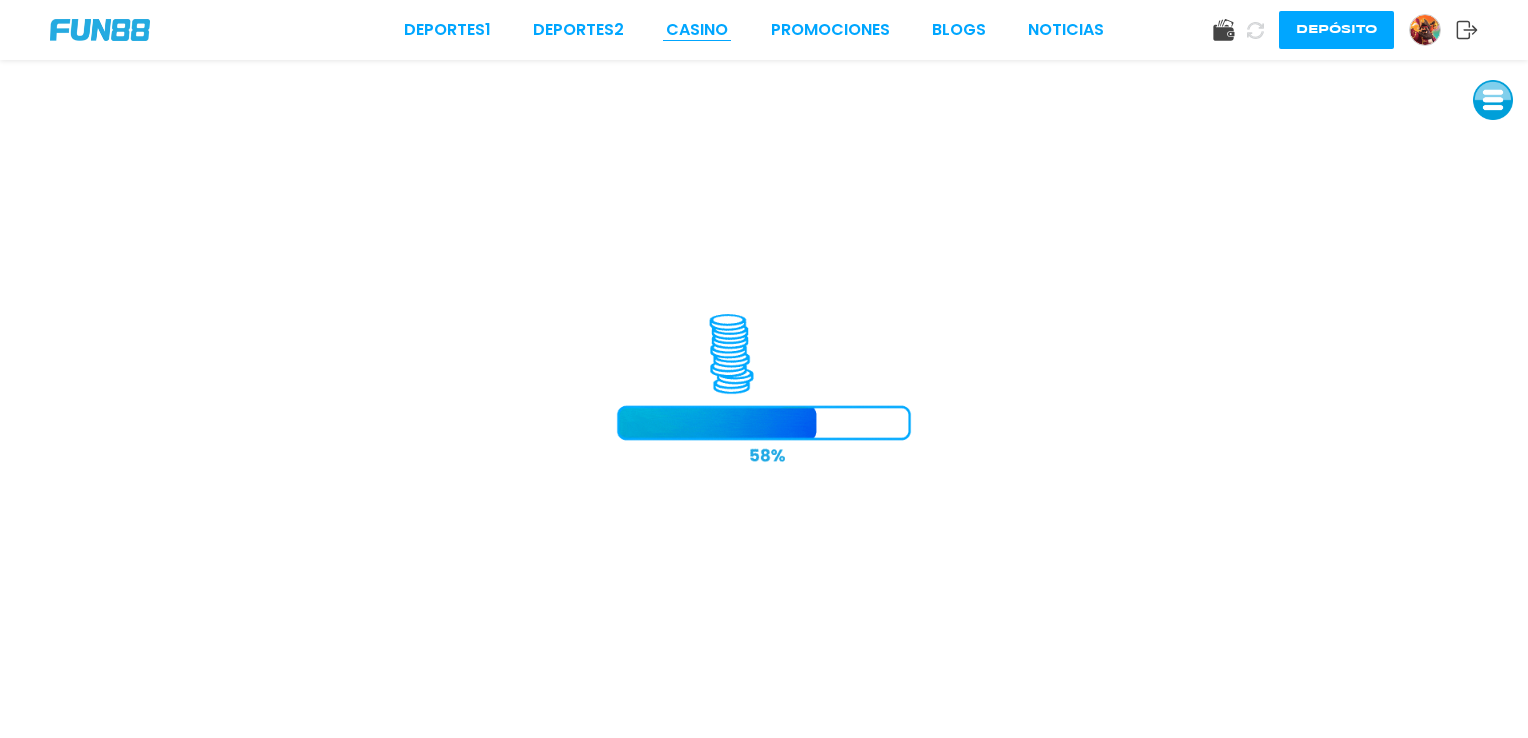click on "CASINO" at bounding box center [697, 30] 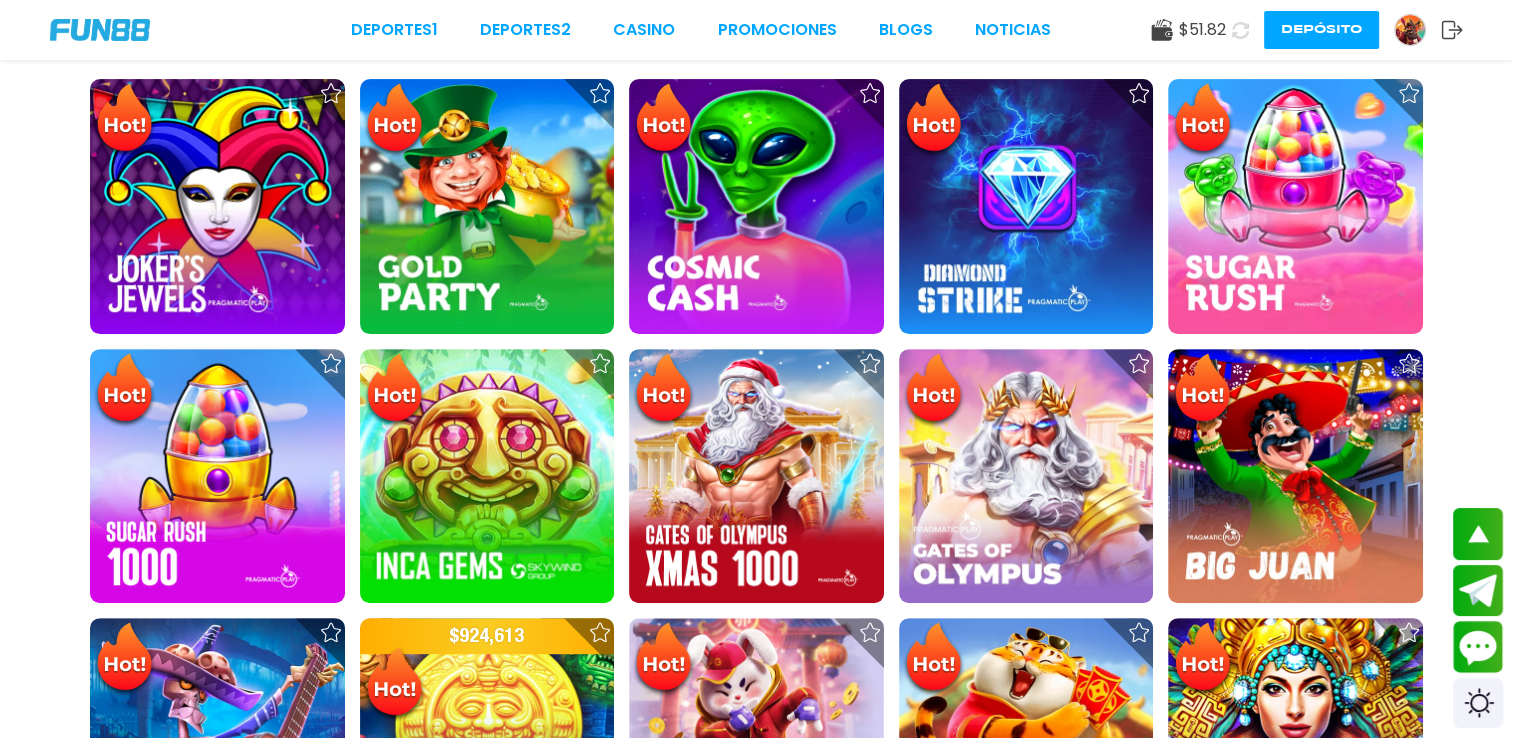 scroll, scrollTop: 200, scrollLeft: 0, axis: vertical 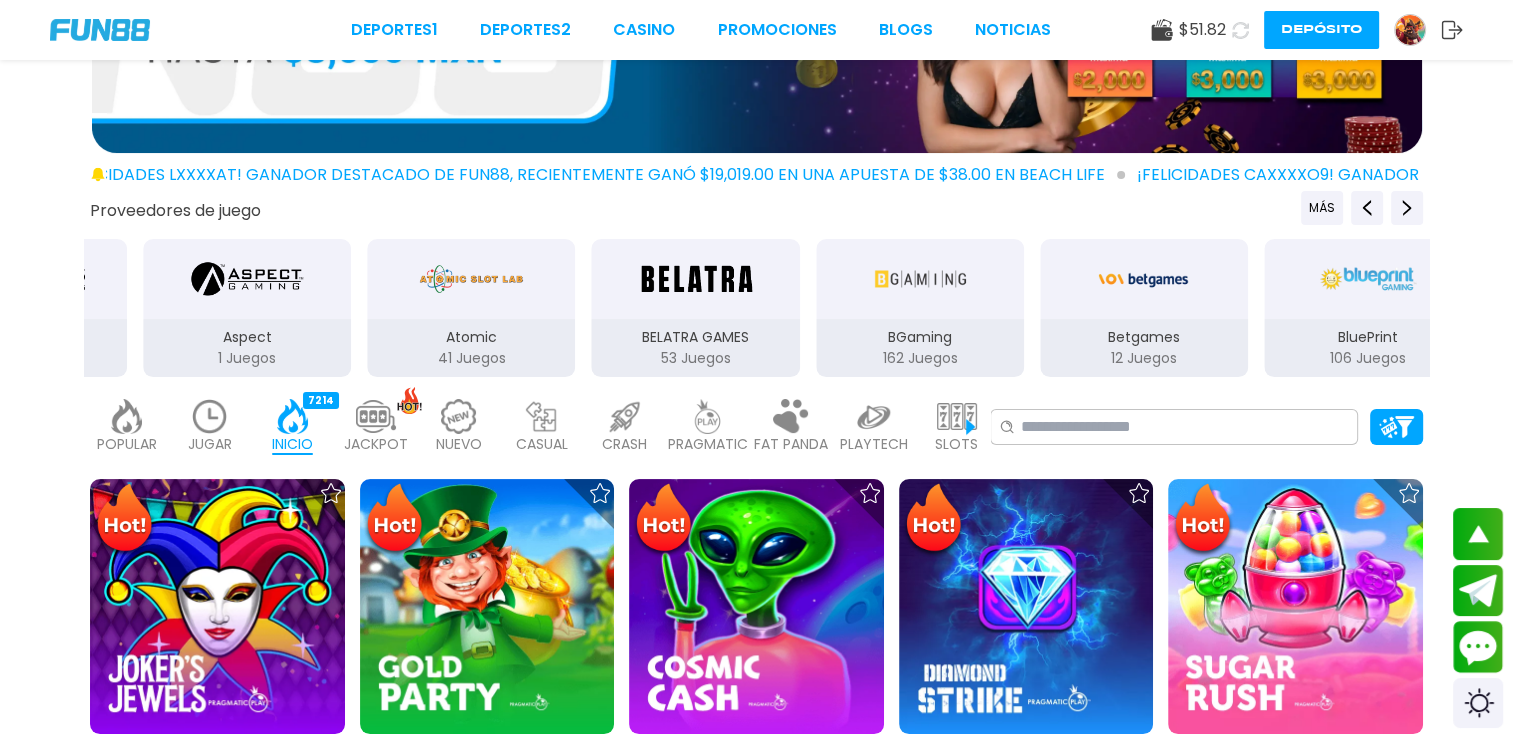click at bounding box center (210, 416) 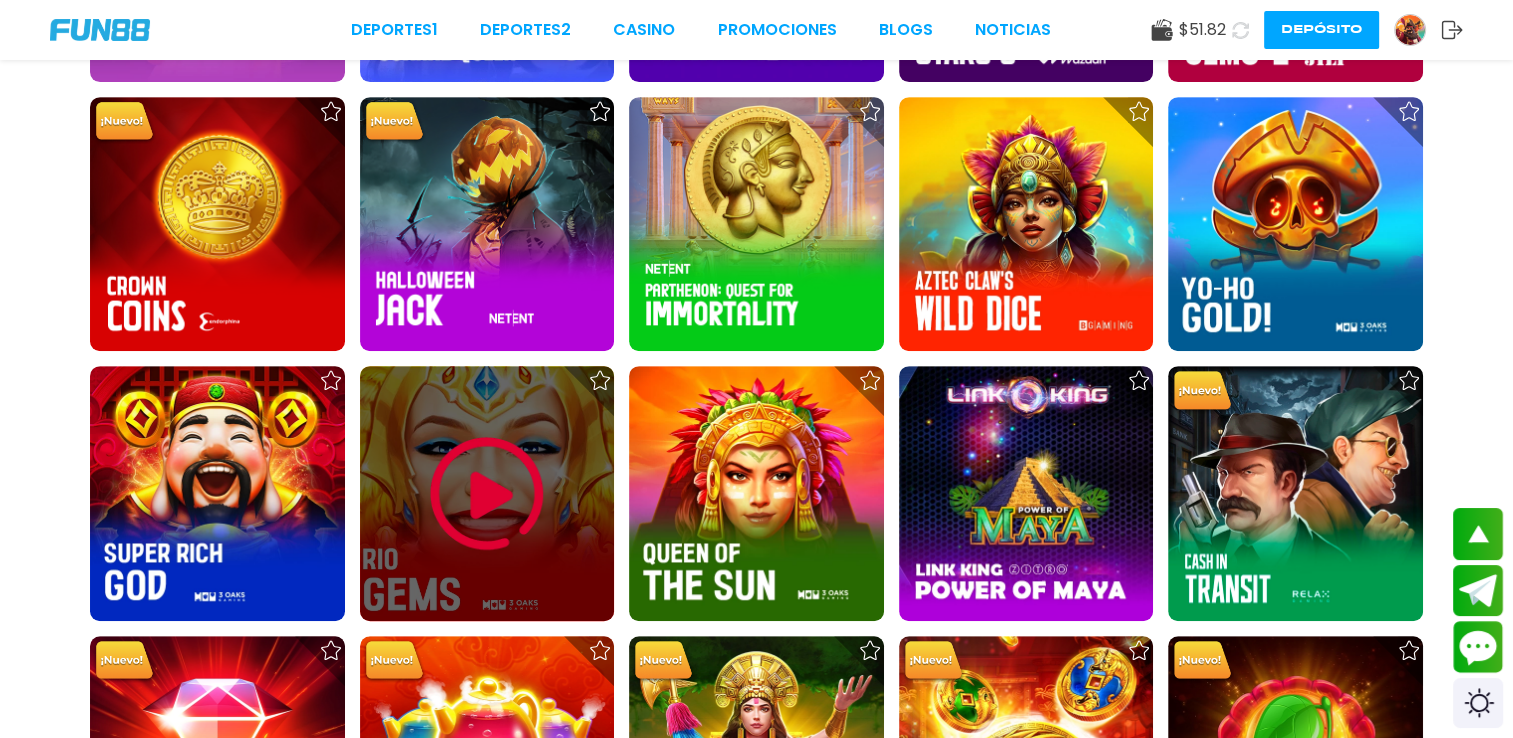 scroll, scrollTop: 900, scrollLeft: 0, axis: vertical 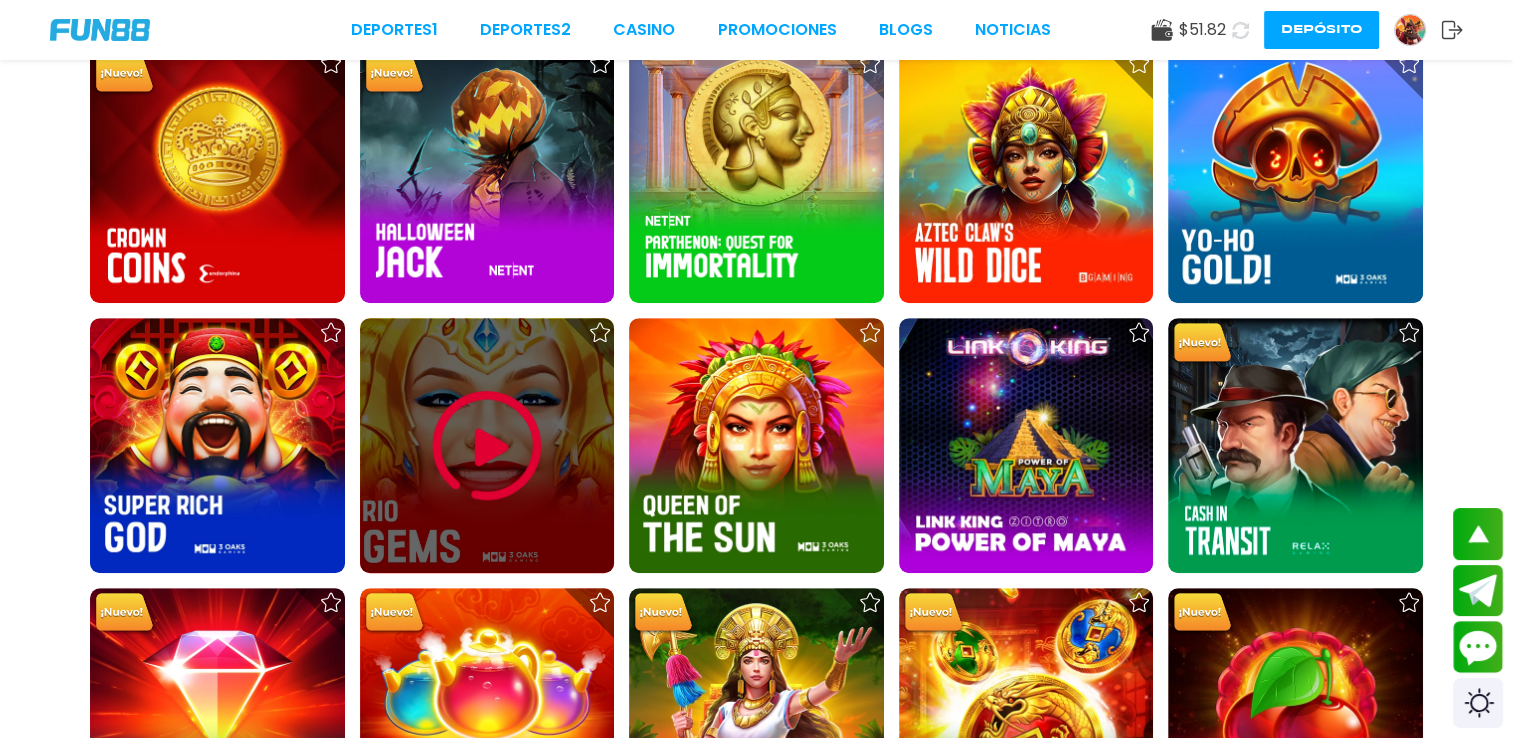 click at bounding box center (487, 446) 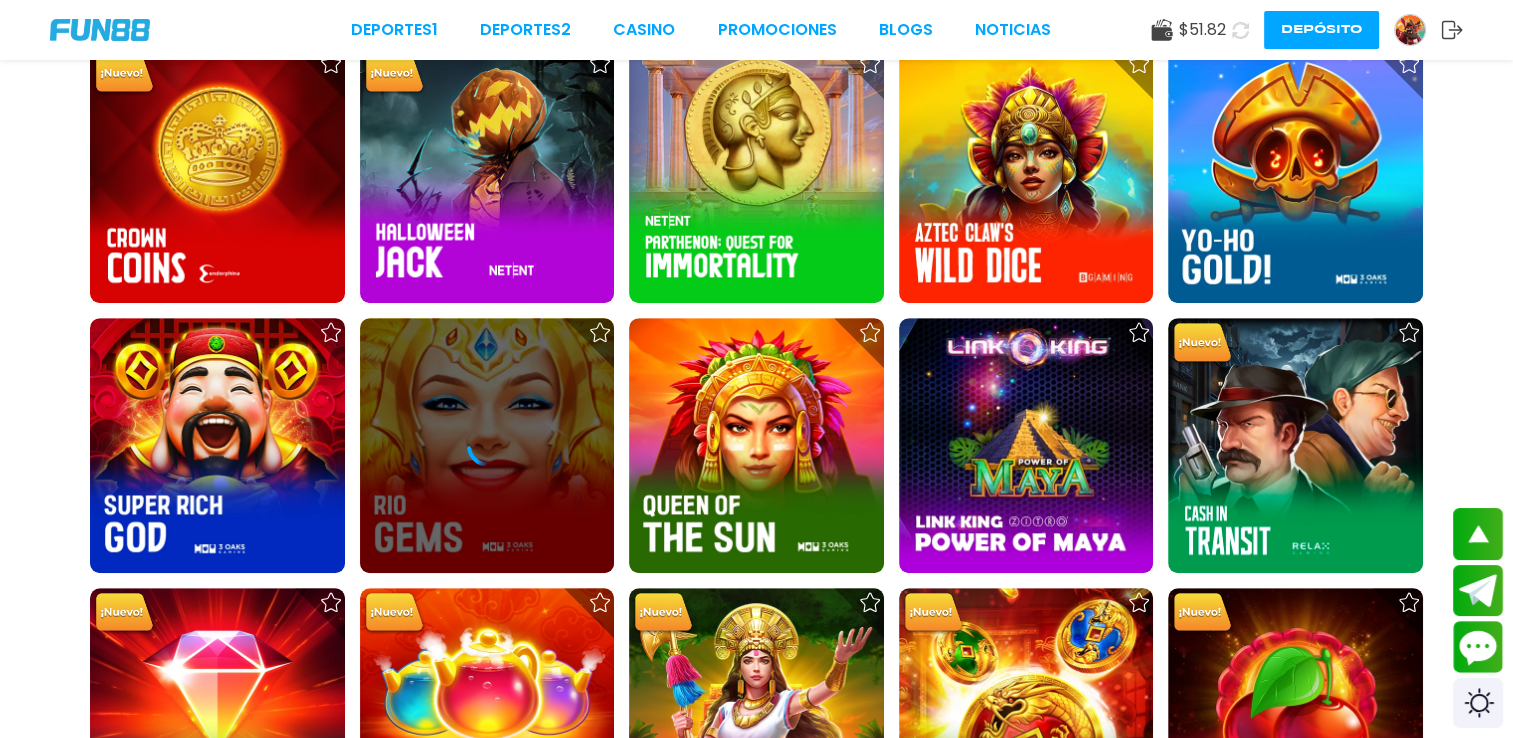 scroll, scrollTop: 0, scrollLeft: 0, axis: both 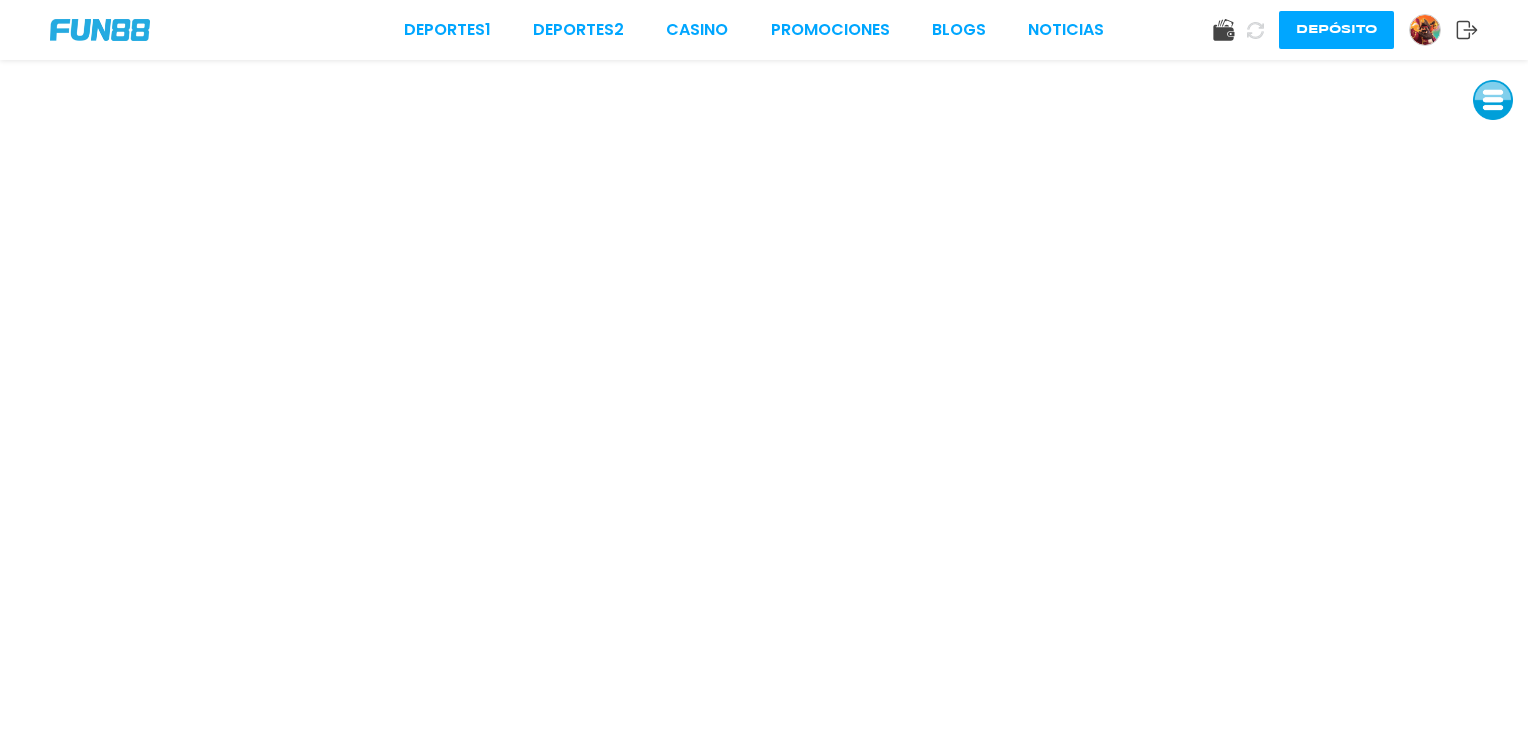 click at bounding box center [1493, 100] 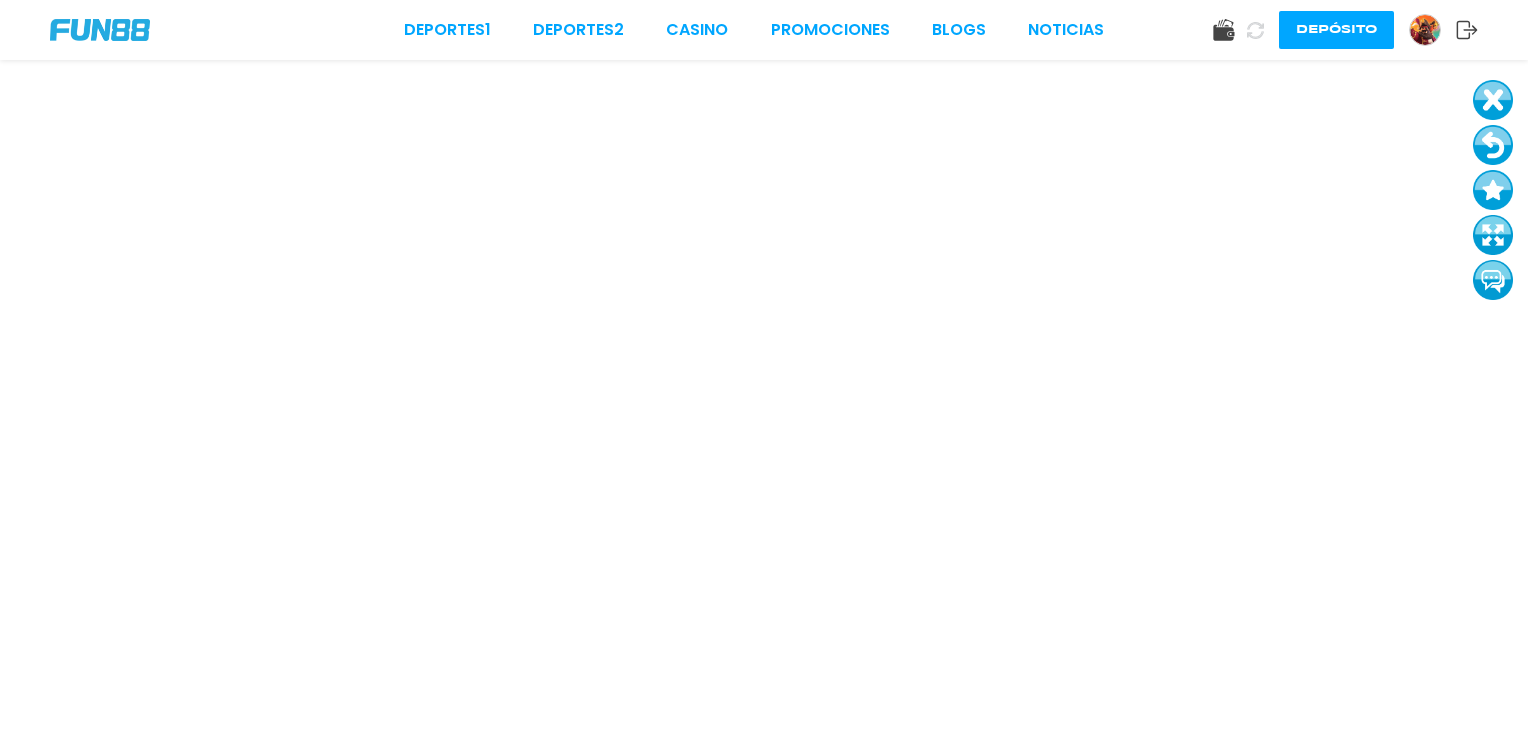 click at bounding box center [1493, 235] 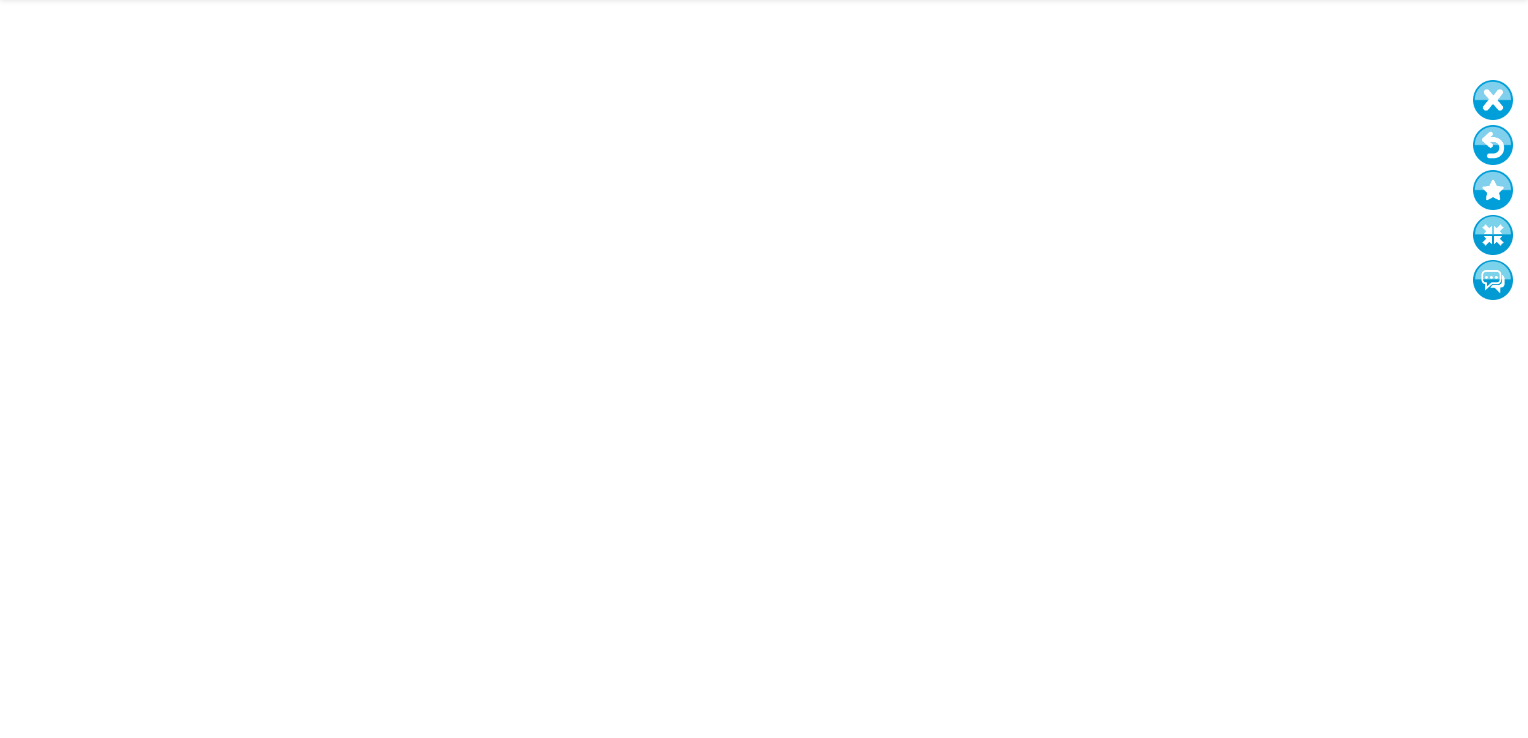 click at bounding box center (1493, 145) 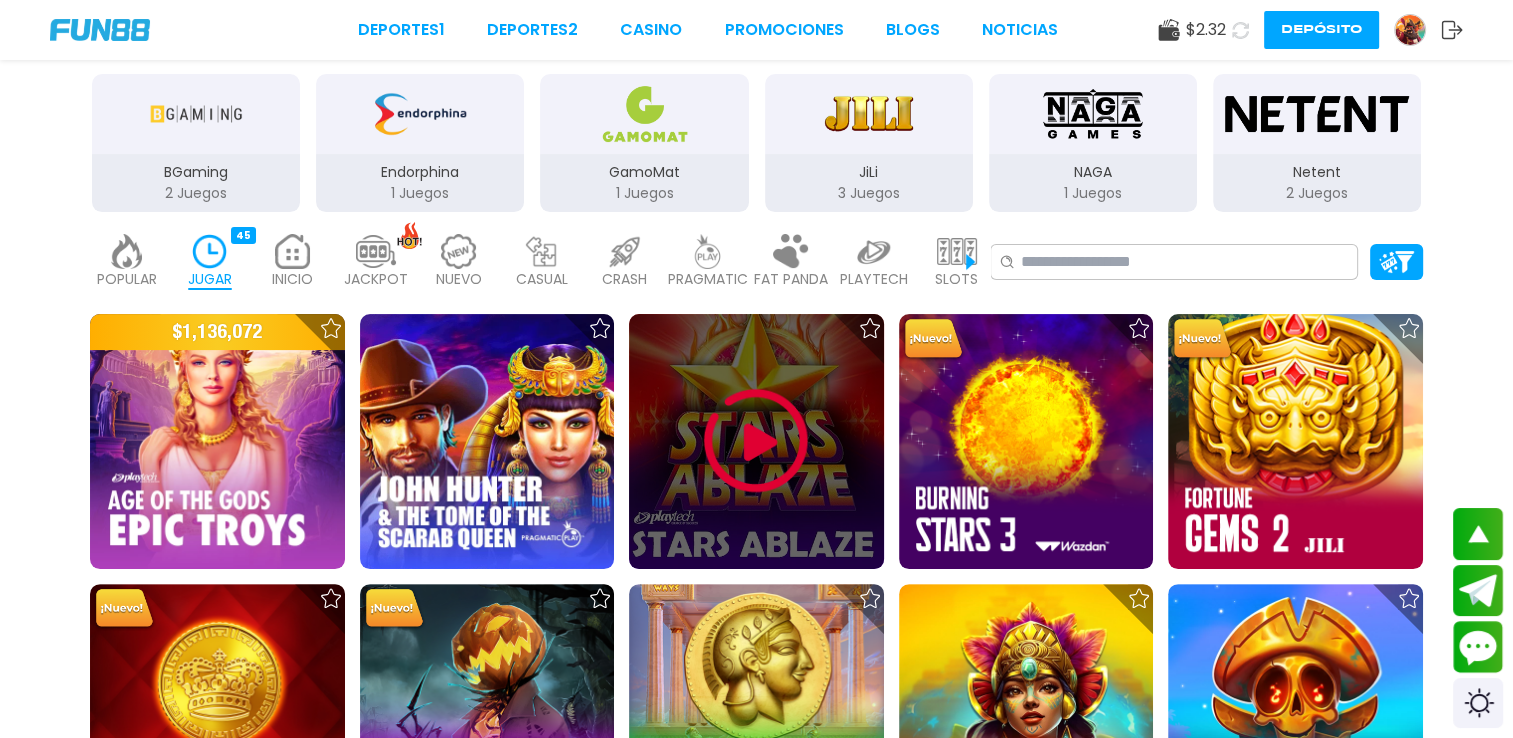 scroll, scrollTop: 400, scrollLeft: 0, axis: vertical 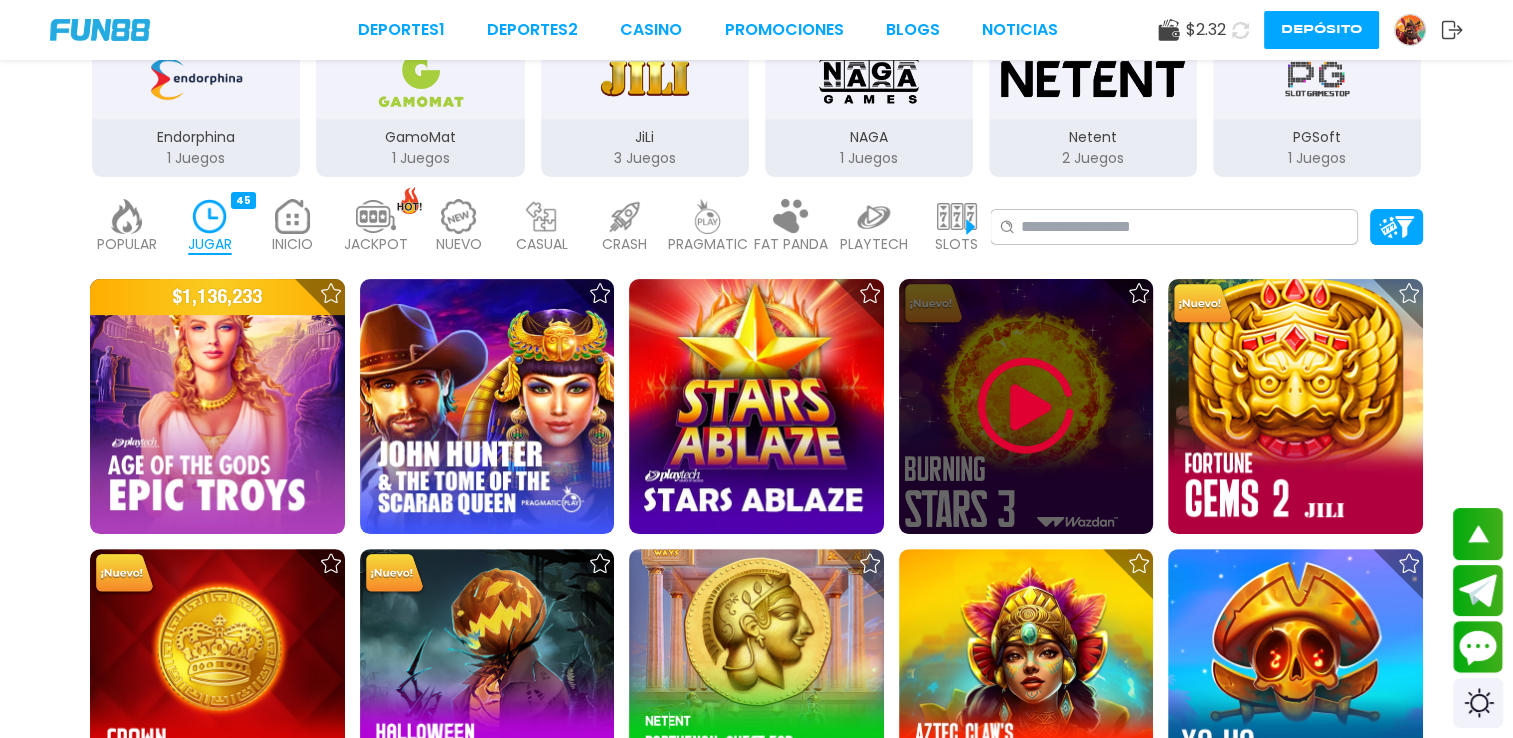 click at bounding box center [1026, 406] 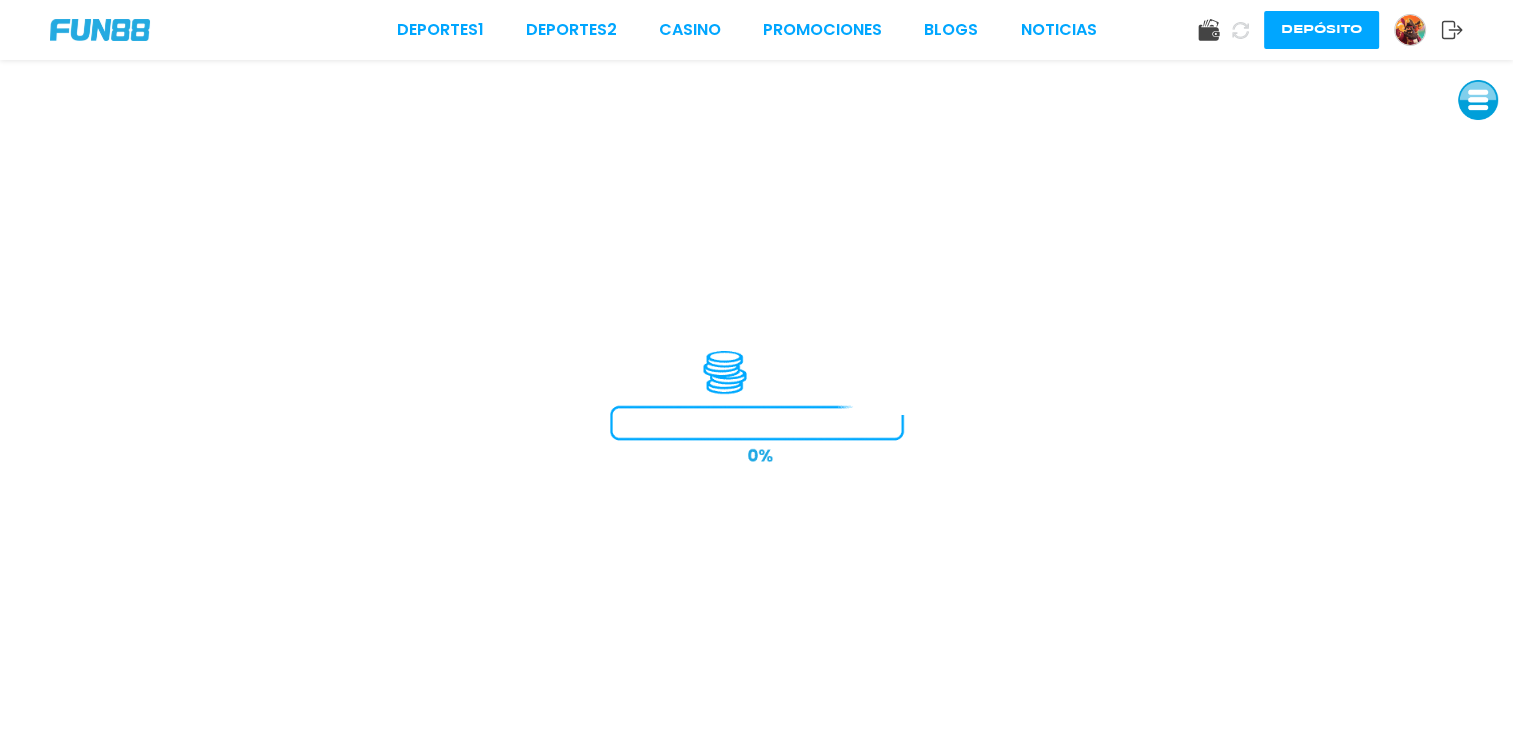 scroll, scrollTop: 0, scrollLeft: 0, axis: both 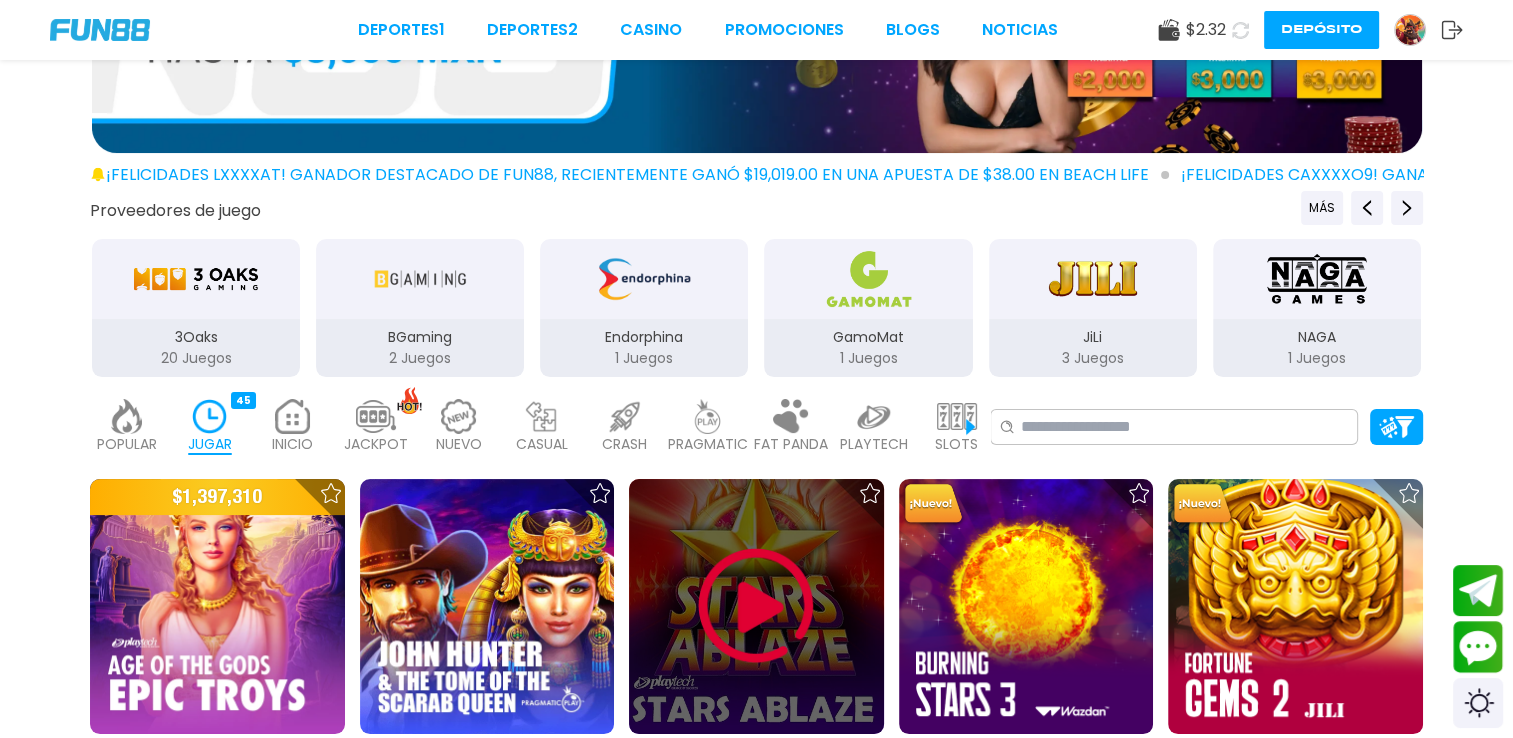 click at bounding box center (756, 606) 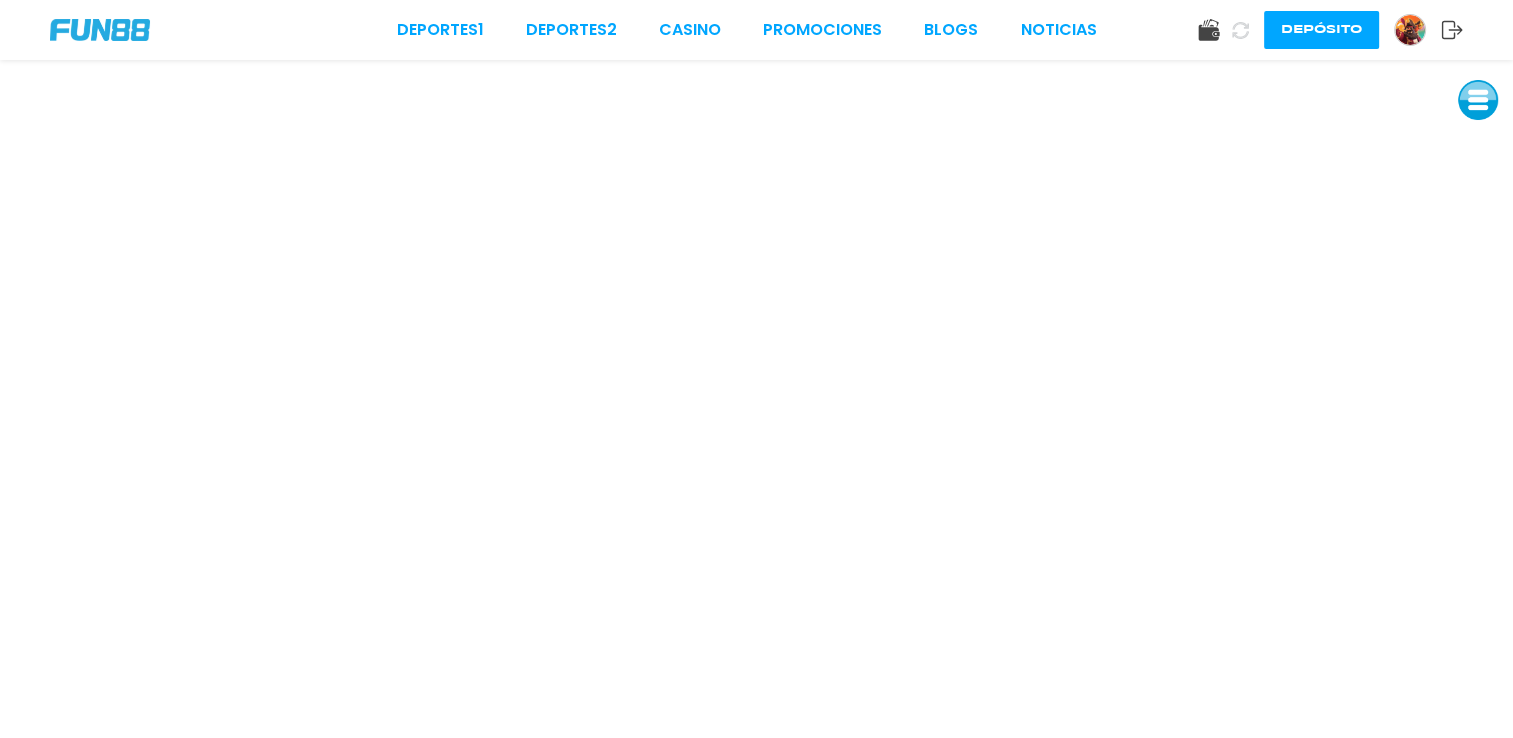scroll, scrollTop: 0, scrollLeft: 0, axis: both 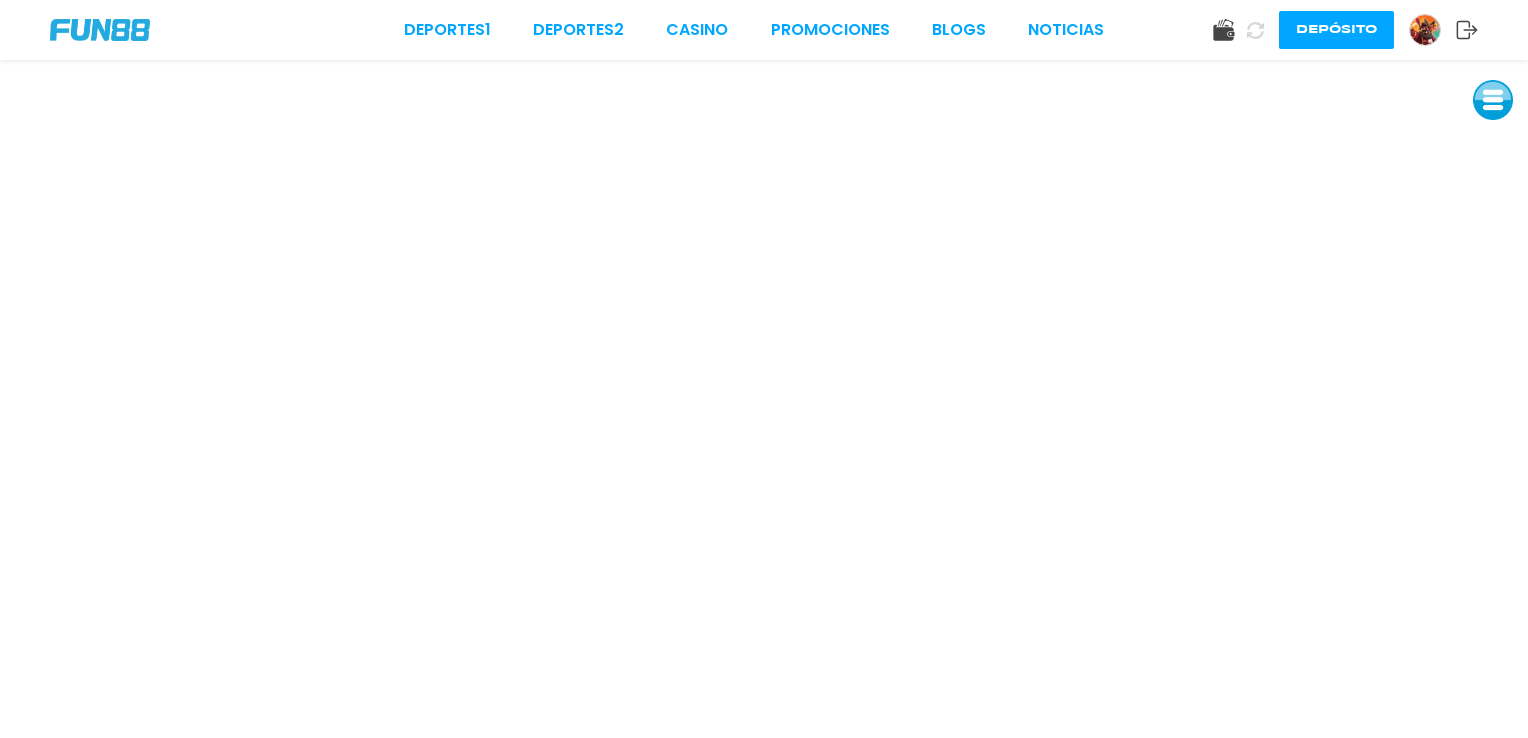 click at bounding box center (1425, 30) 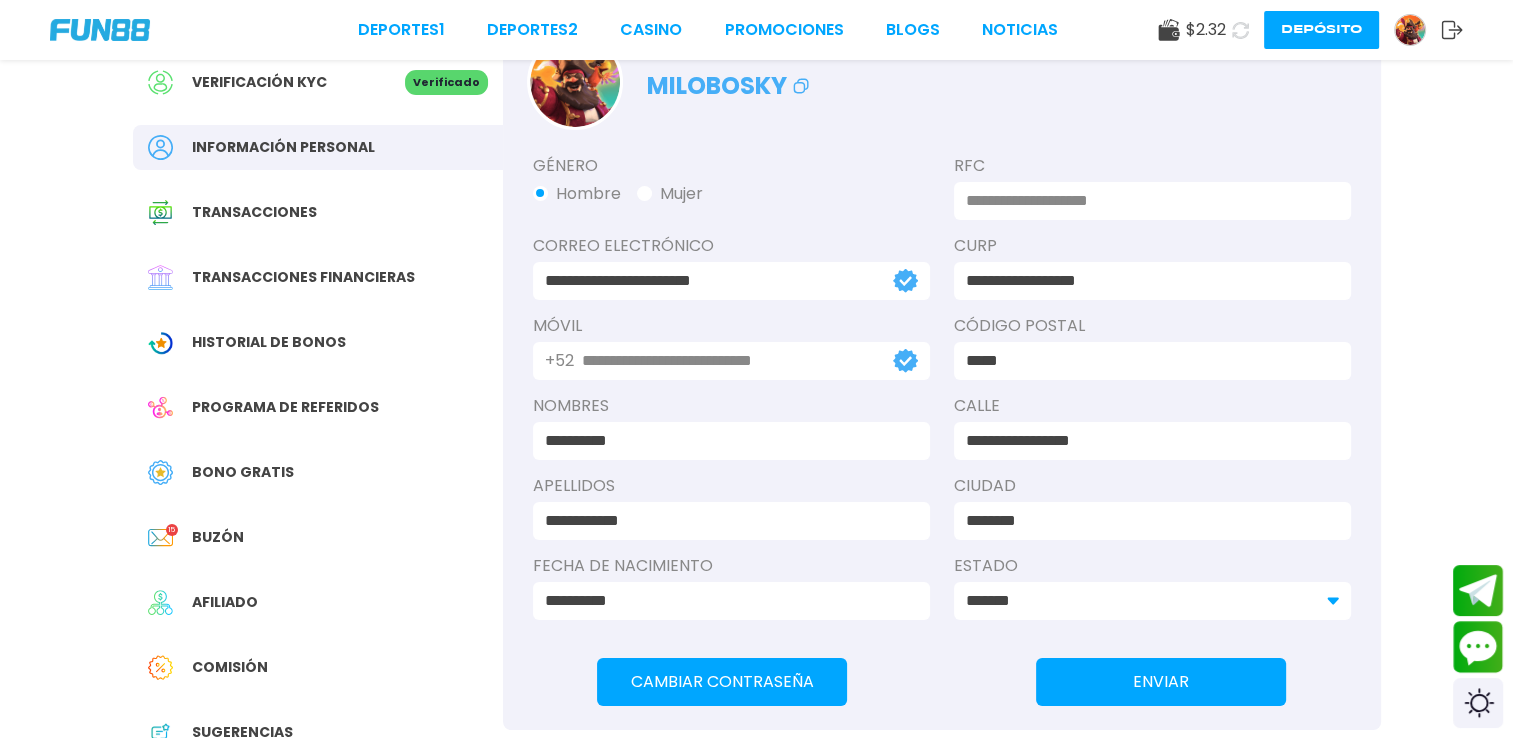 click on "Bono Gratis" at bounding box center [243, 472] 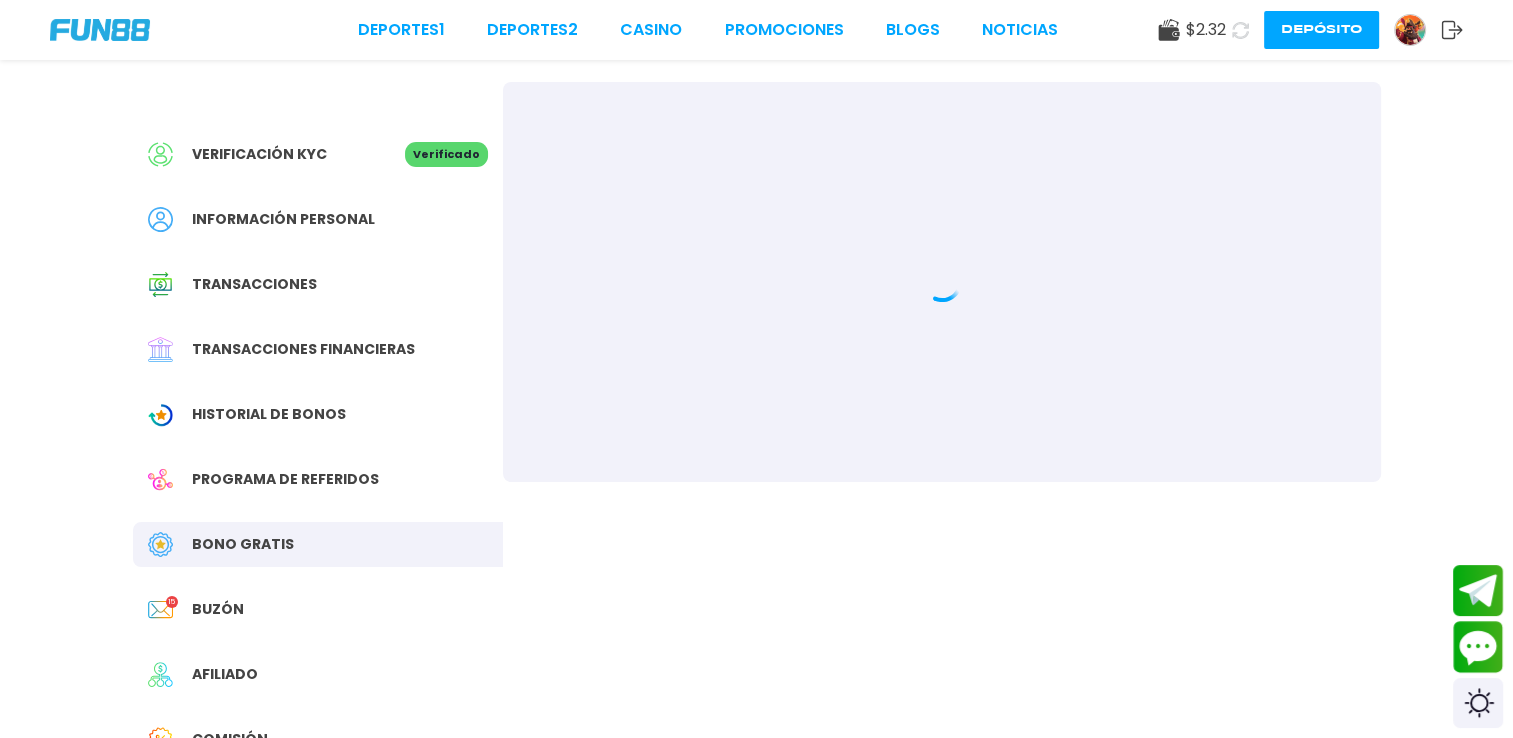 scroll, scrollTop: 0, scrollLeft: 0, axis: both 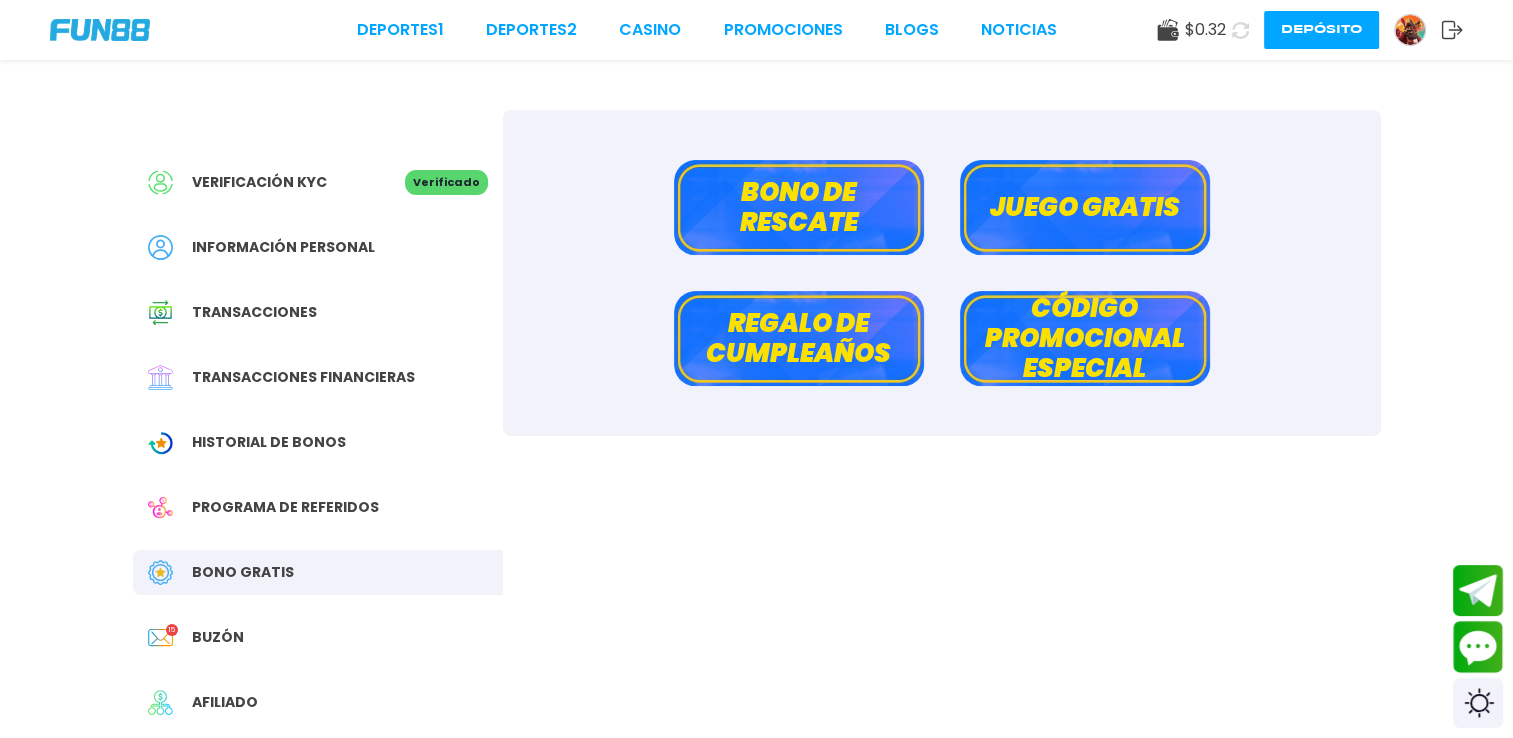 click on "Bono de rescate" at bounding box center (799, 207) 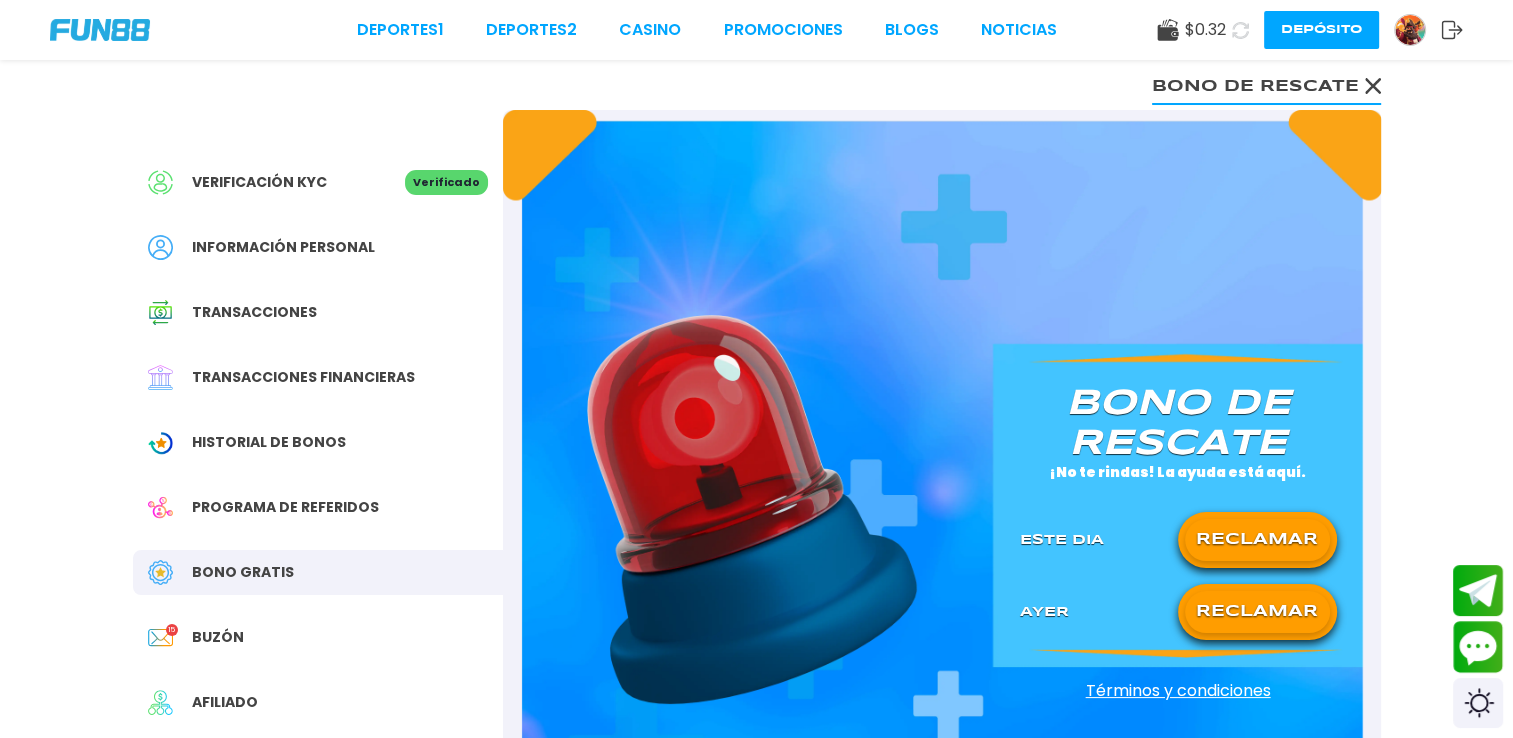 click on "RECLAMAR" at bounding box center [1257, 540] 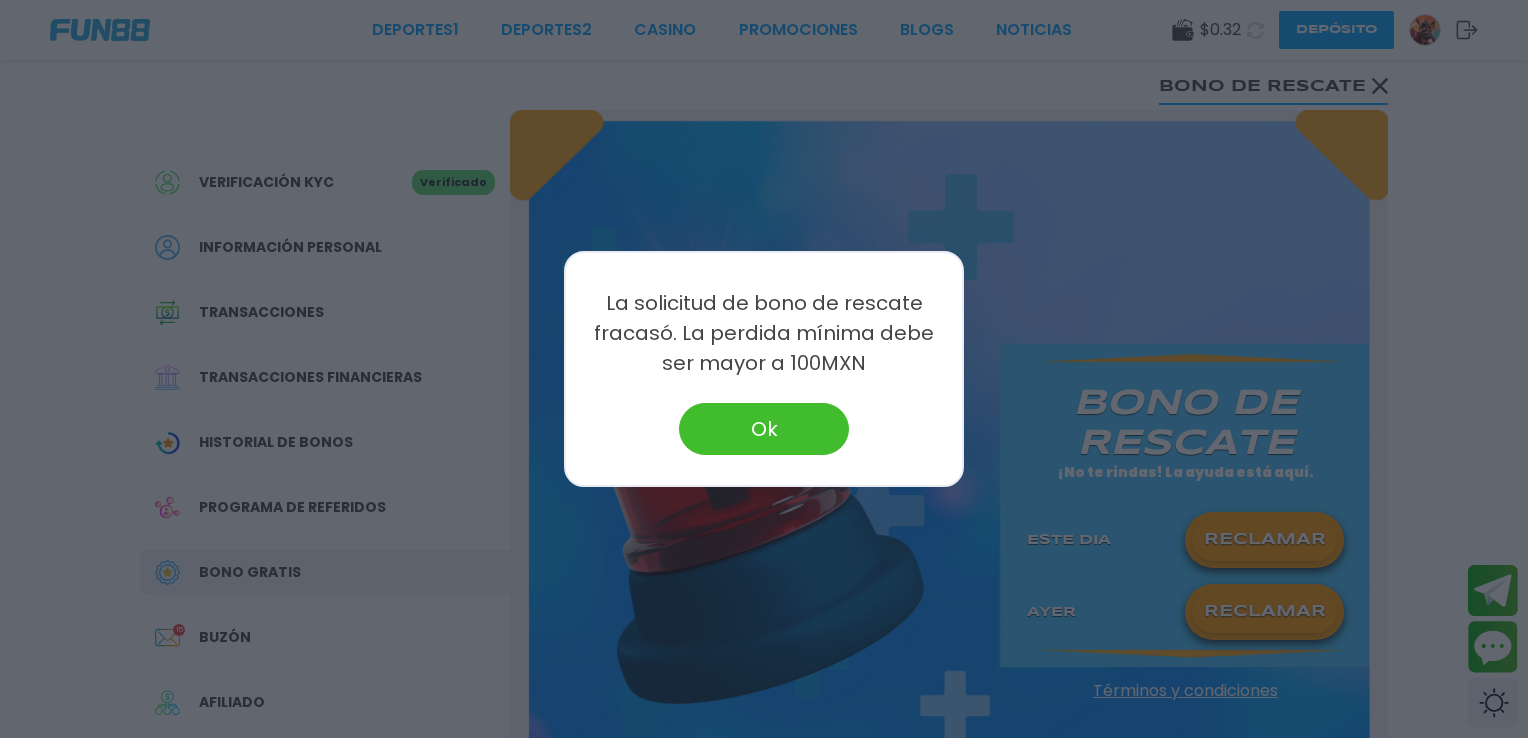 click on "Ok" at bounding box center (764, 429) 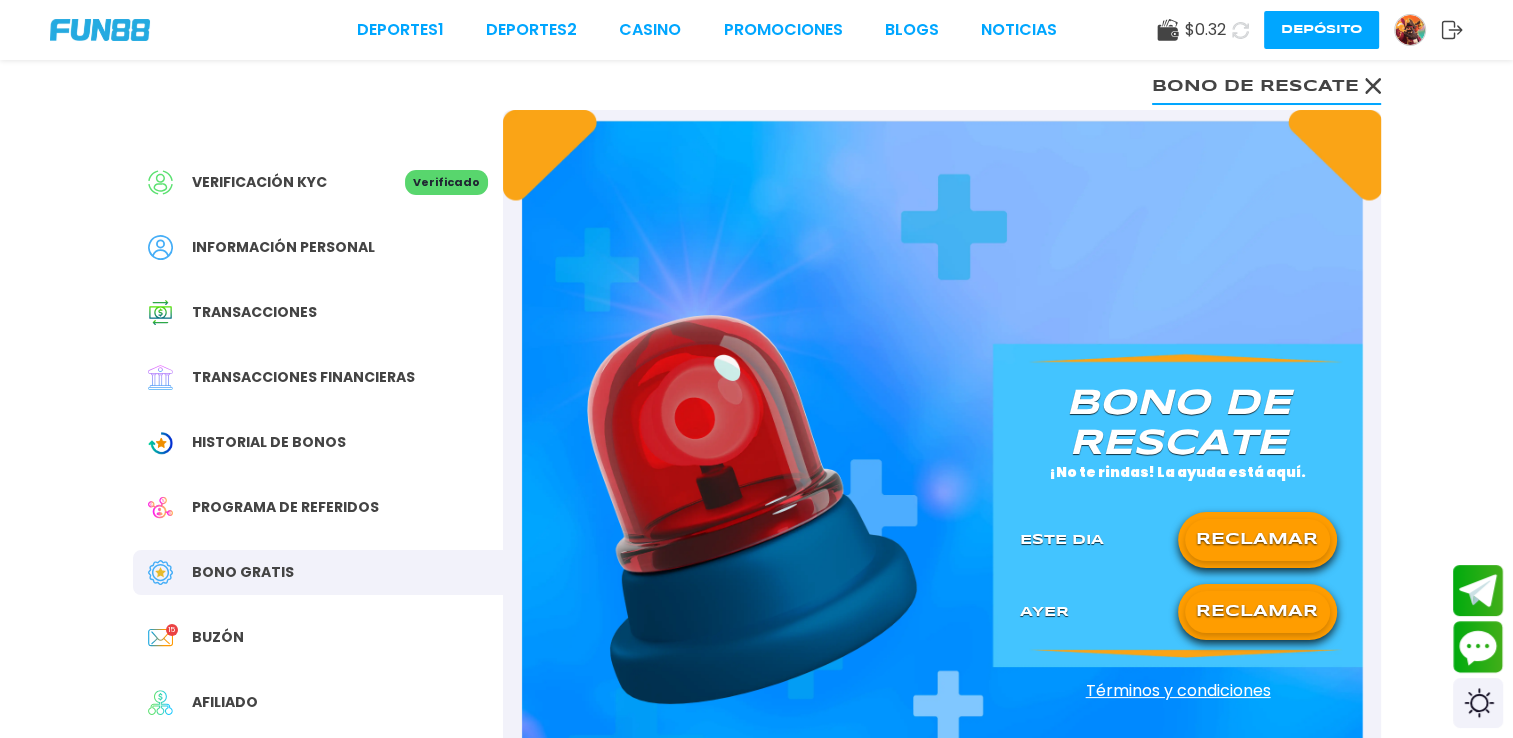 click on "Deportes  1 Deportes  2 CASINO Promociones BLOGS NOTICIAS $ 0.32 Depósito" at bounding box center [756, 30] 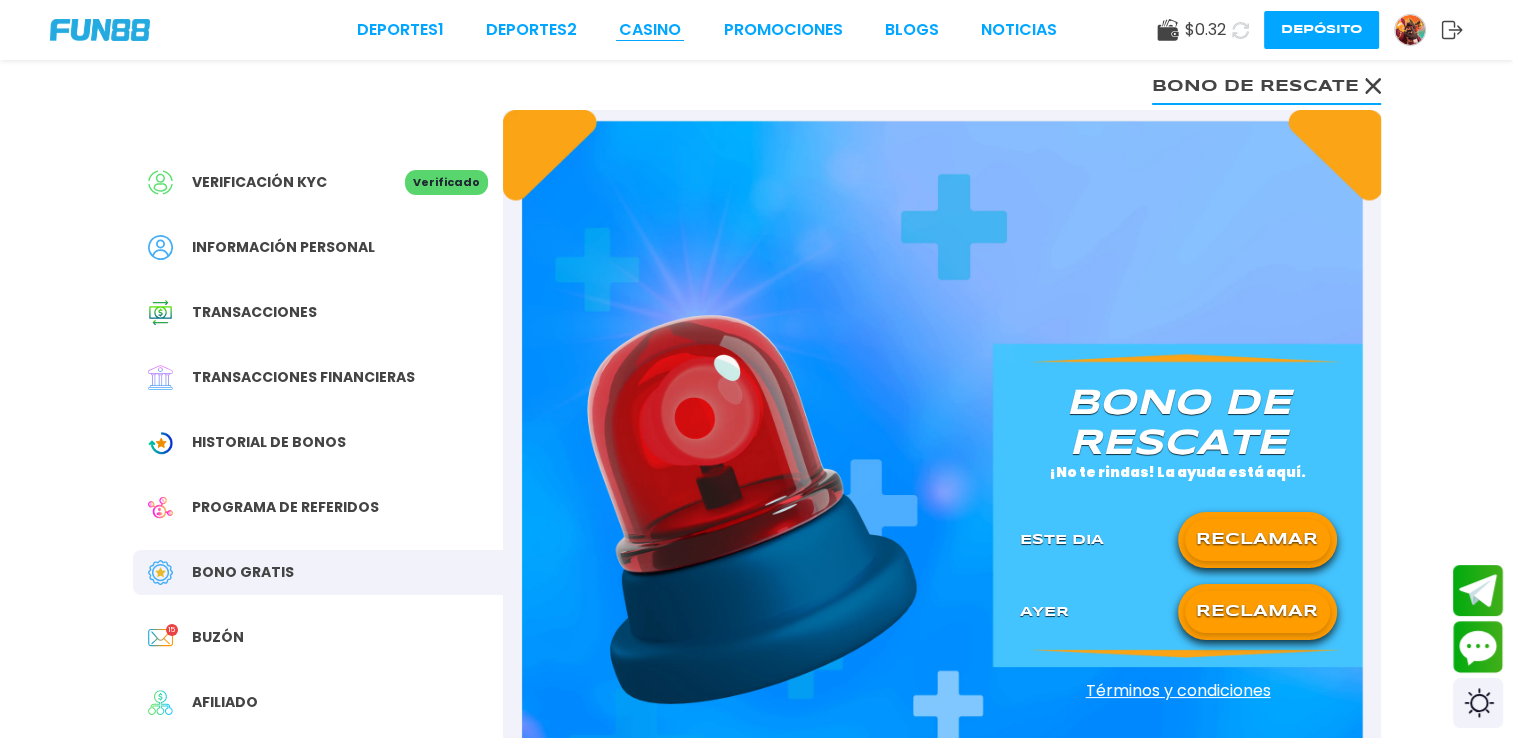 click on "CASINO" at bounding box center [650, 30] 